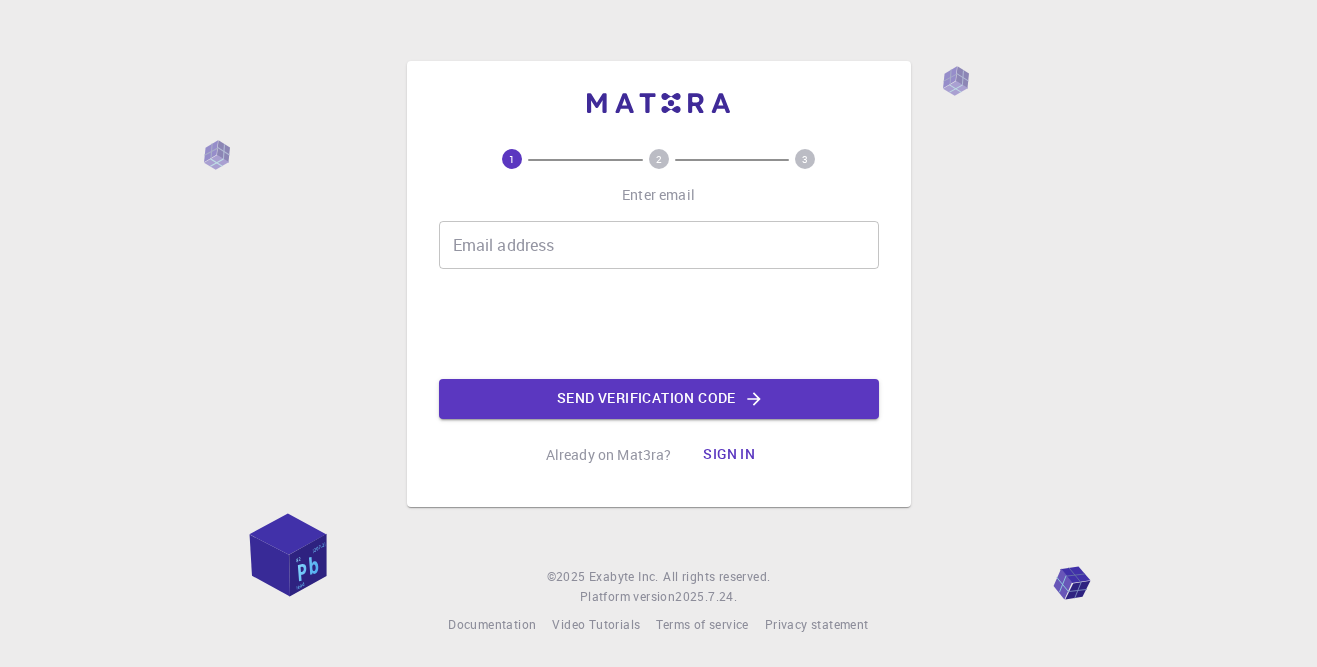 scroll, scrollTop: 0, scrollLeft: 0, axis: both 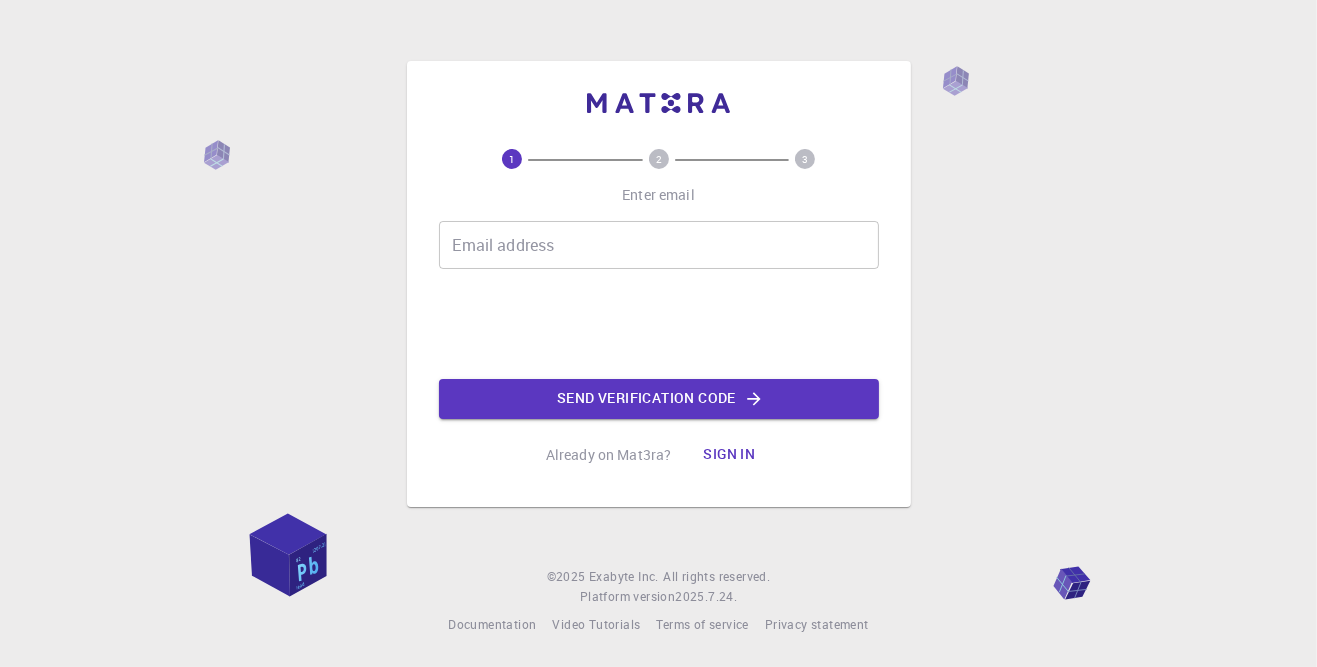 click on "Email address" at bounding box center [659, 245] 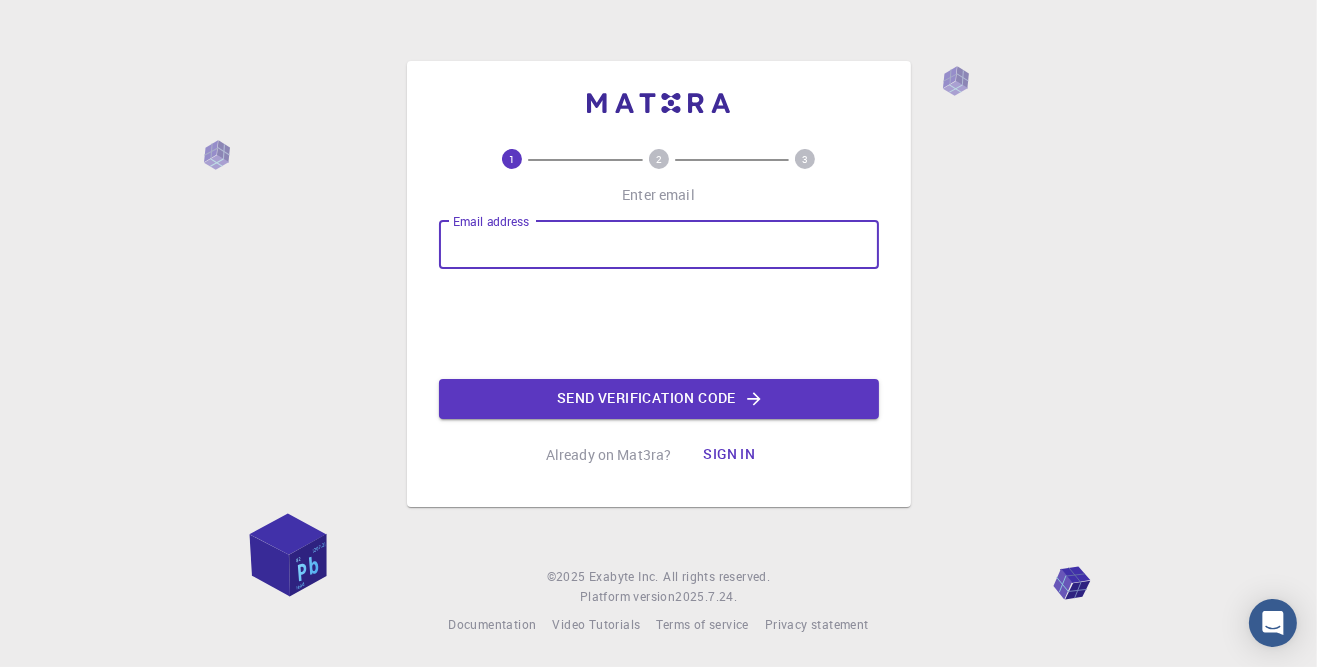type on "F" 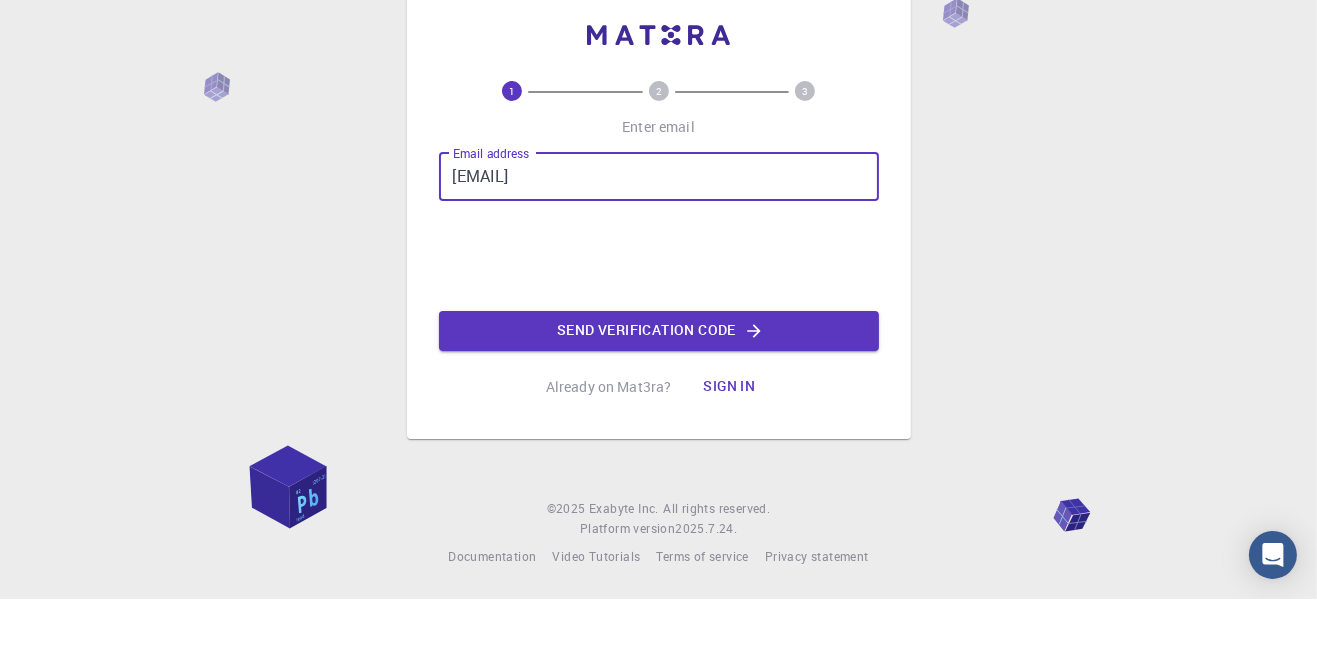 type on "[EMAIL]" 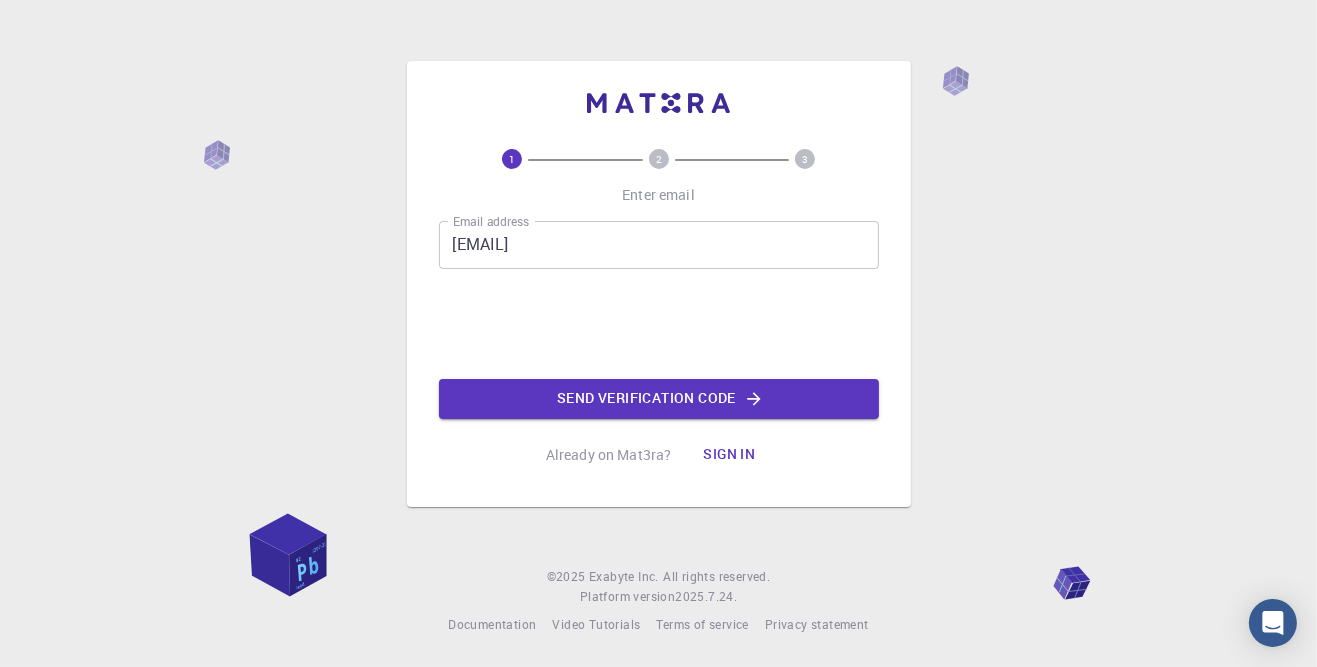 click on "Send verification code" 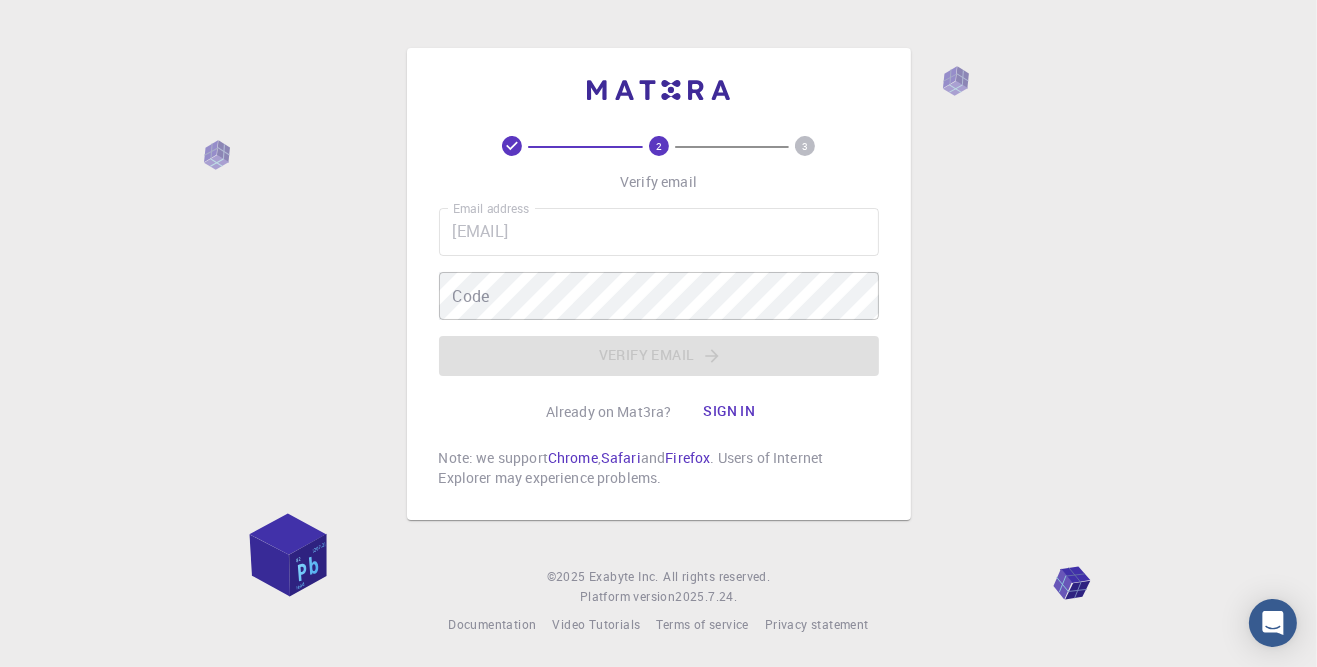 click on "Code Code" at bounding box center (659, 296) 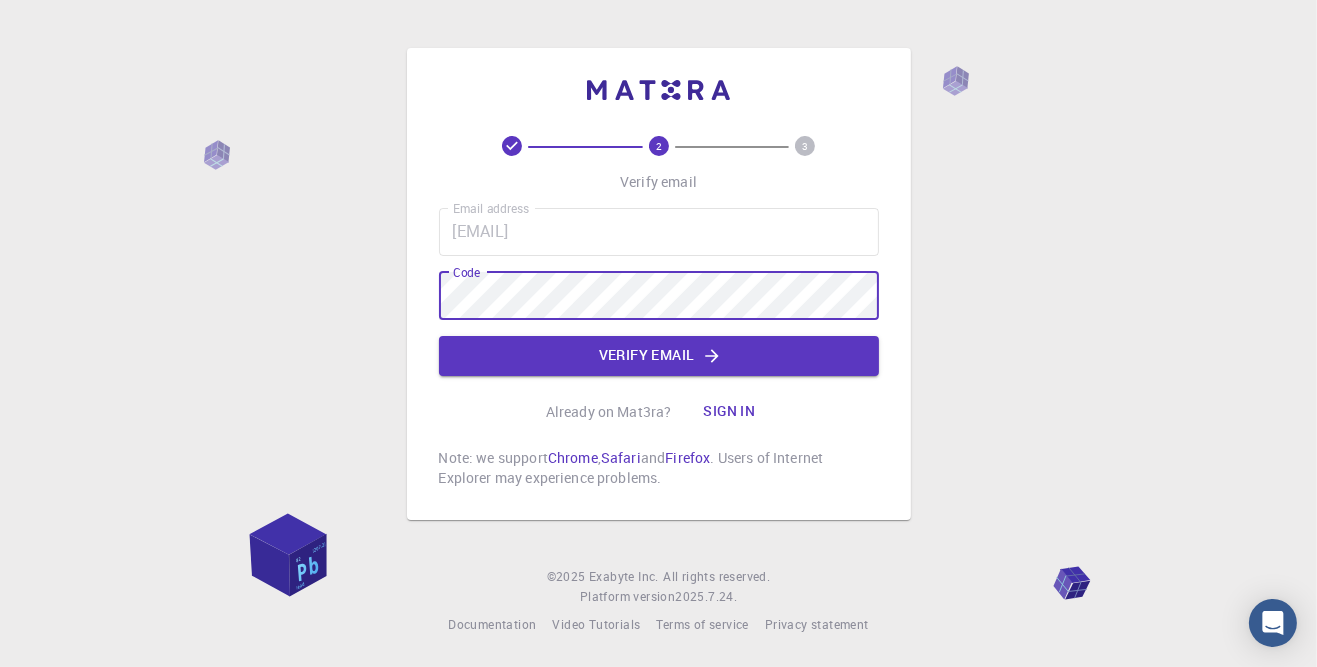 click 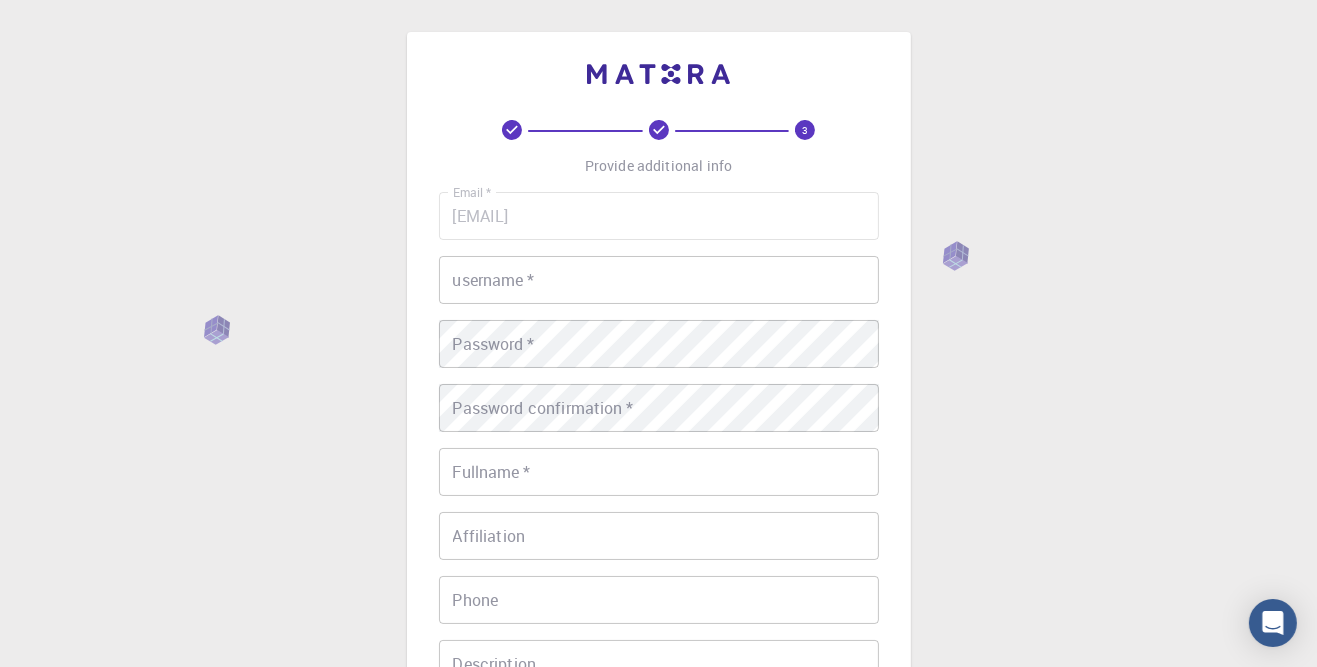 click on "username   *" at bounding box center [659, 280] 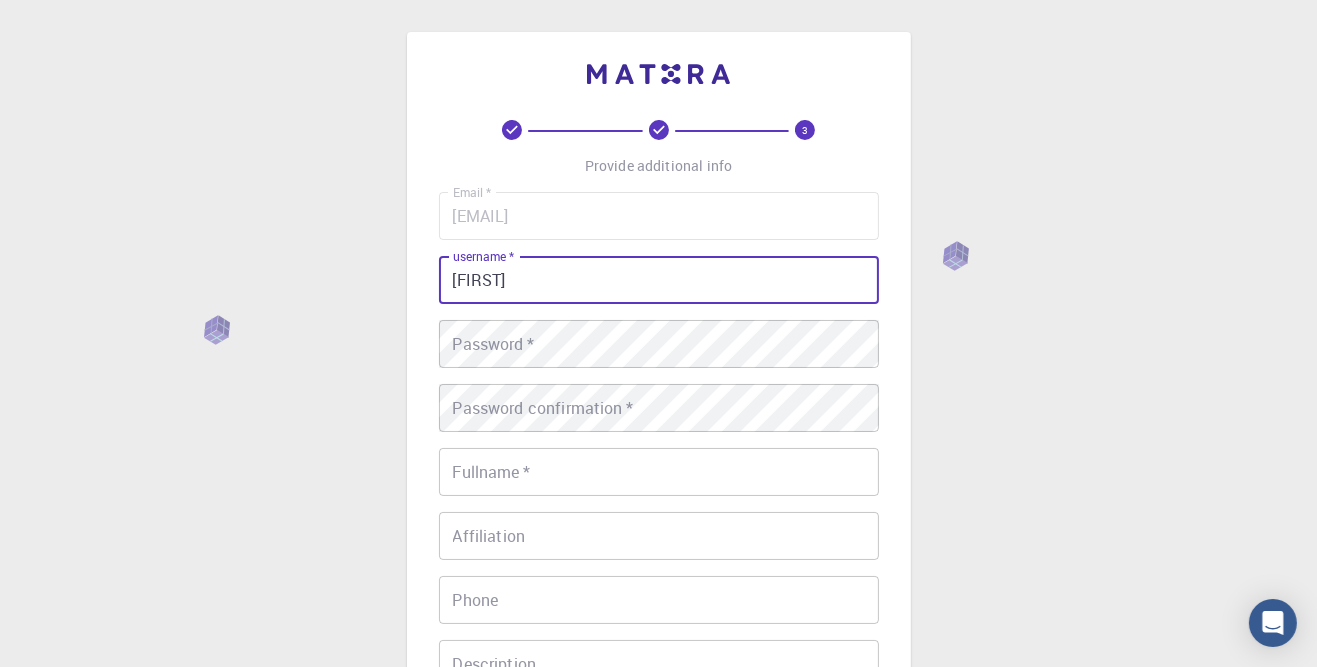 type on "[FIRST]" 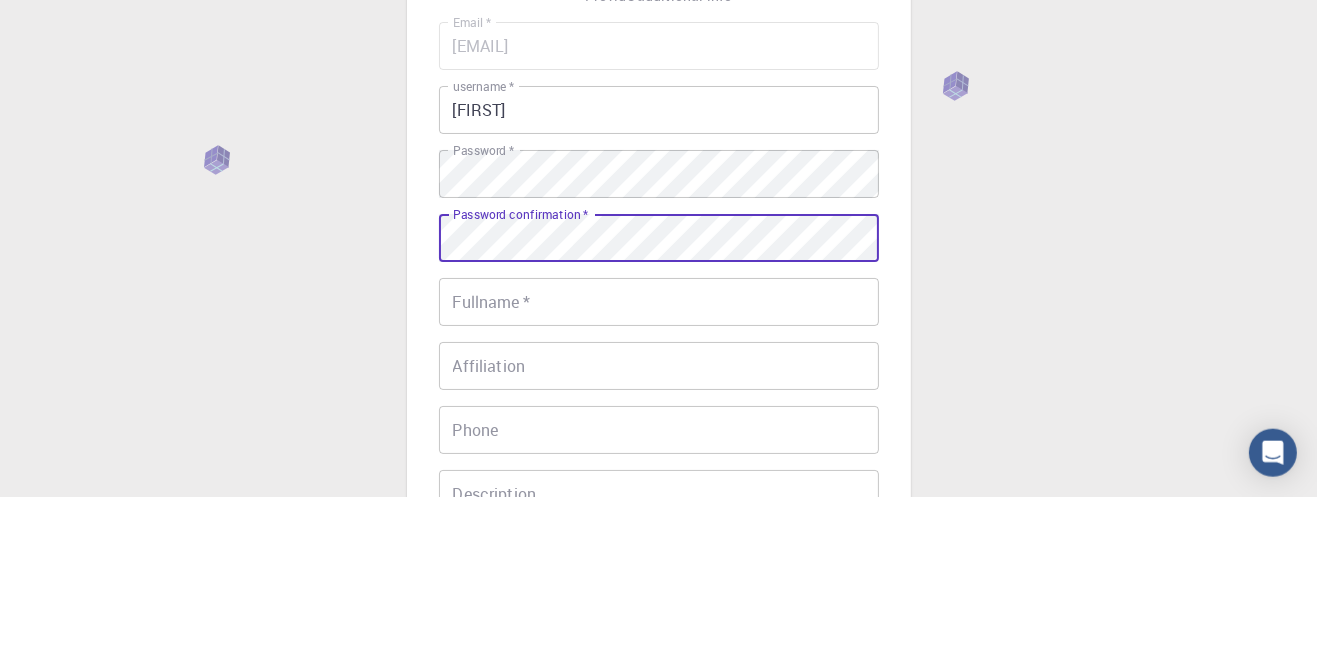 click on "Fullname   *" at bounding box center [659, 472] 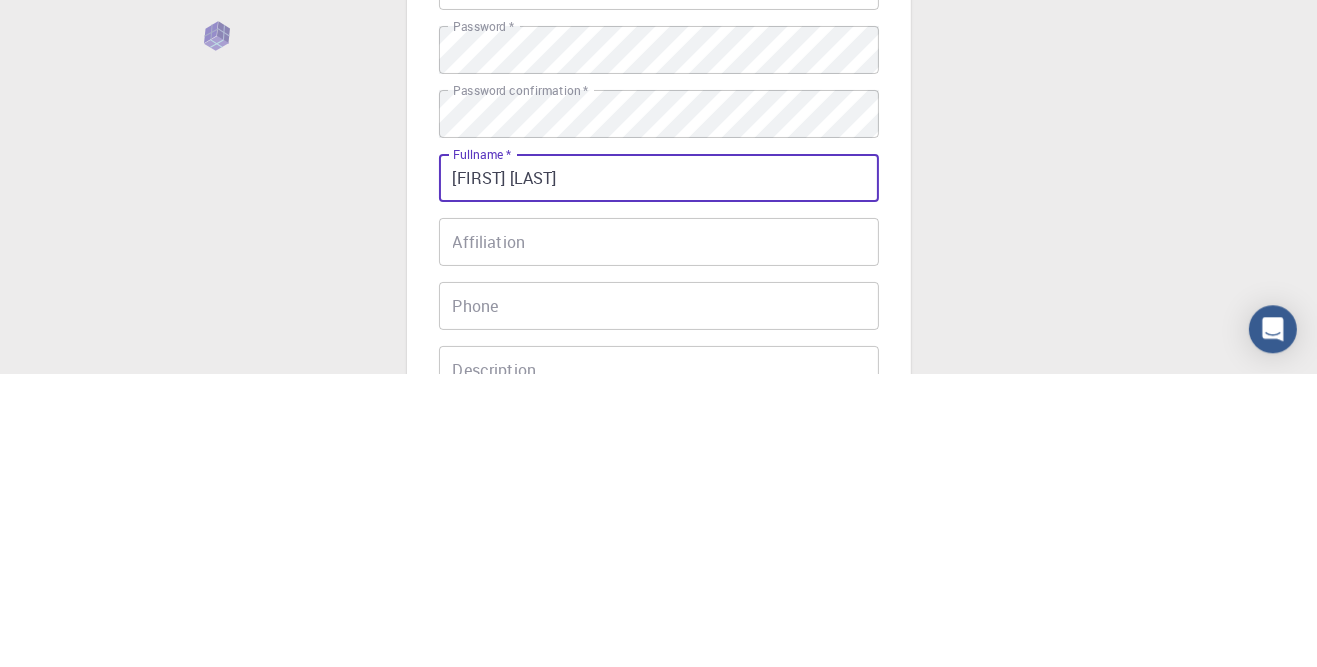 type on "[FIRST] [LAST]" 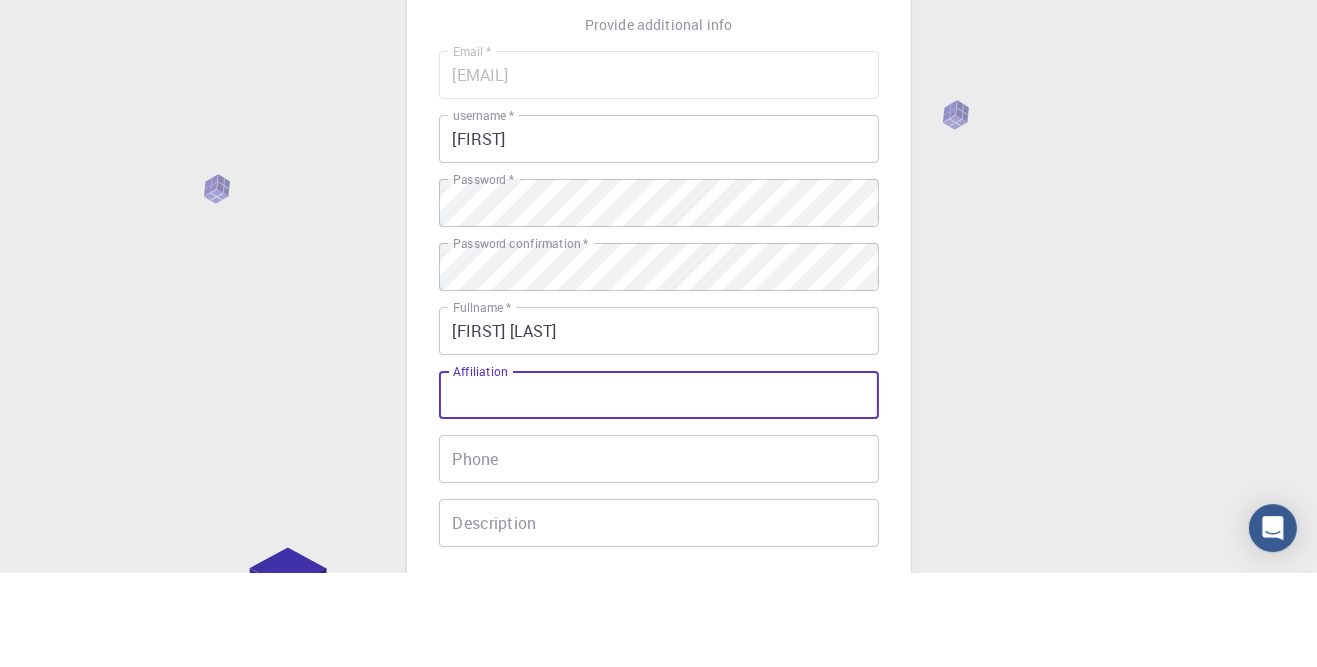scroll, scrollTop: 0, scrollLeft: 0, axis: both 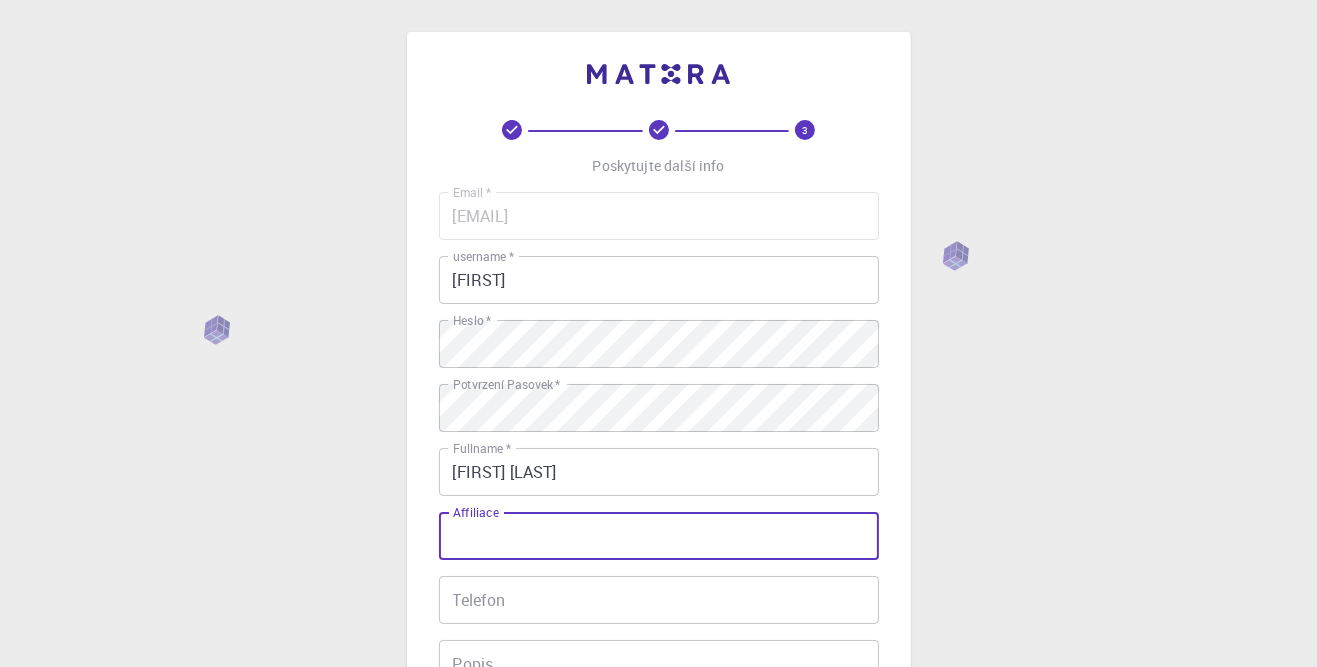 click on "Affiliace" at bounding box center (659, 536) 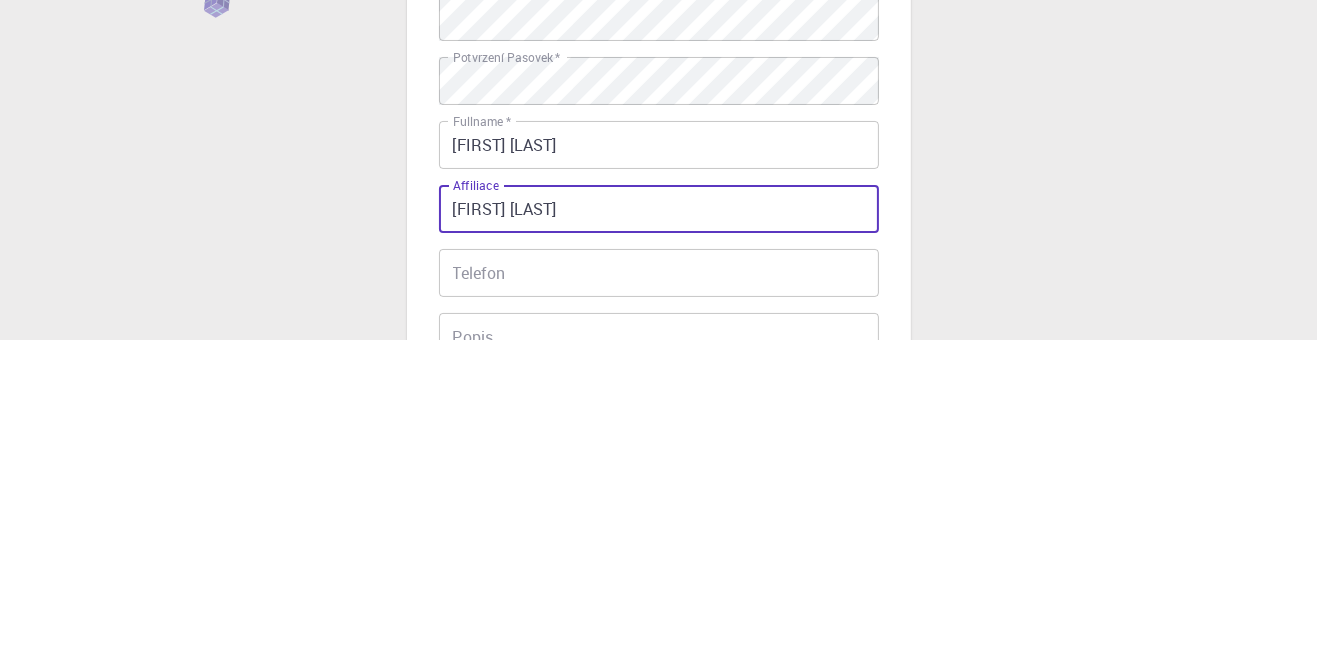 type on "[FIRST] [LAST]" 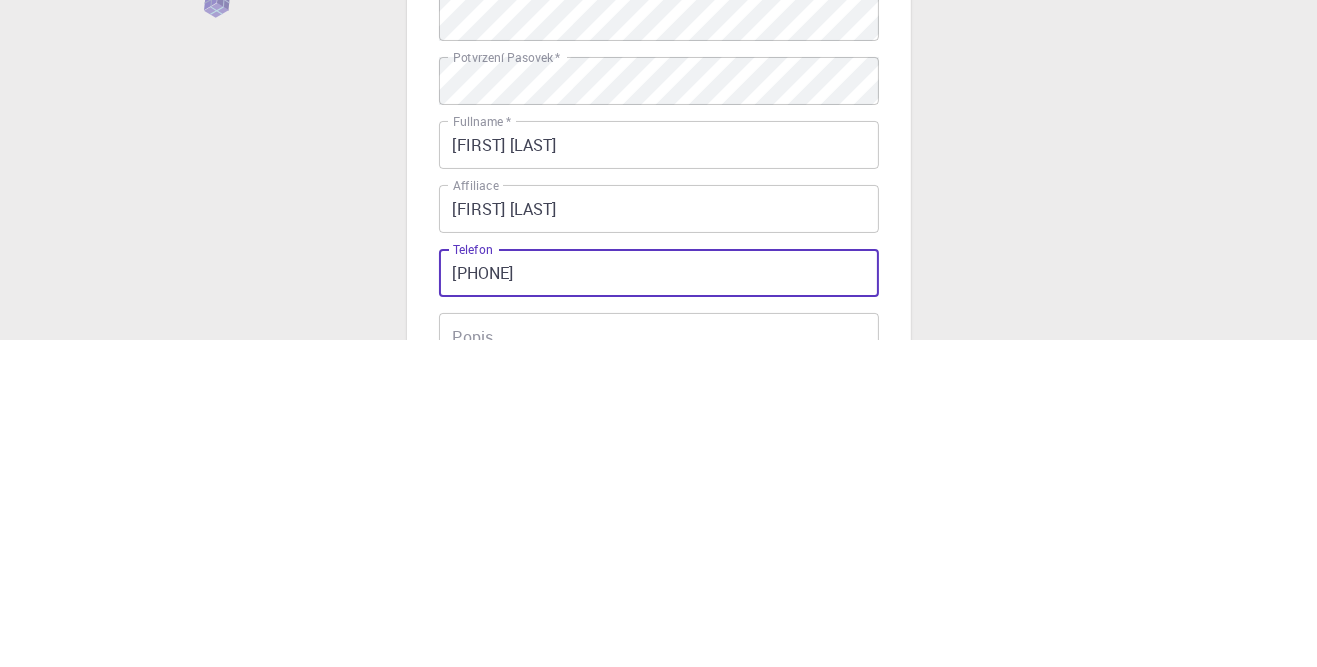 type on "[PHONE]" 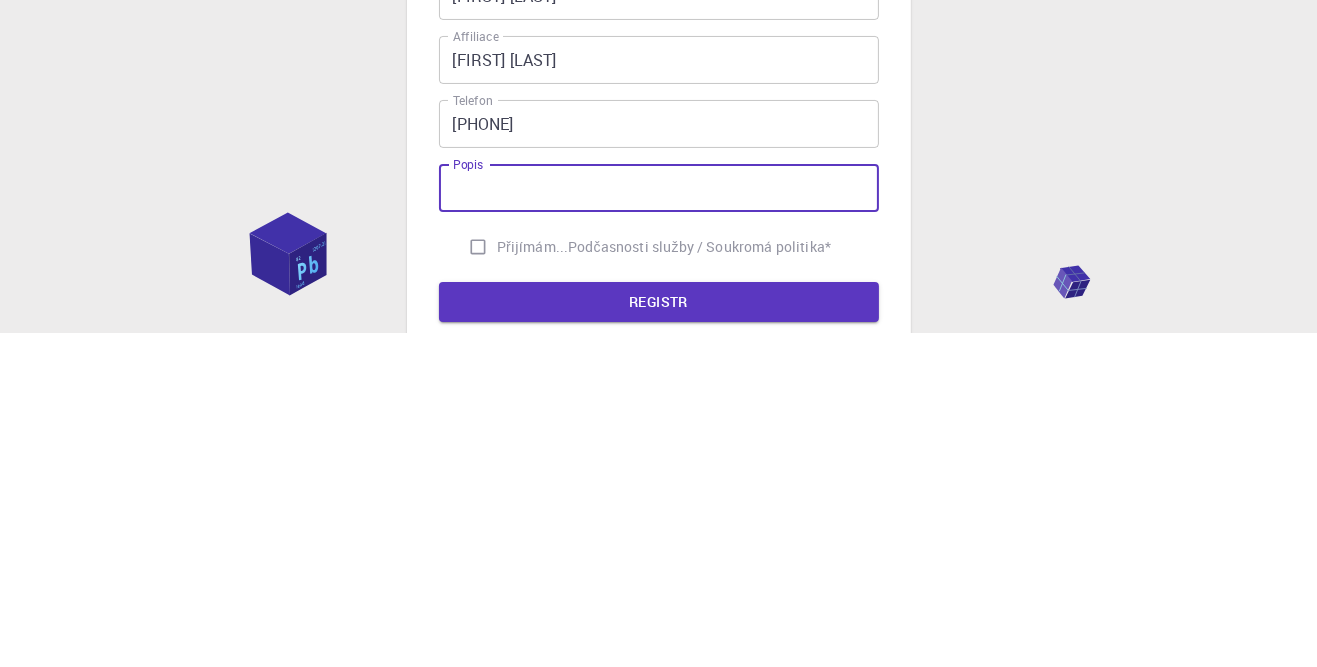 scroll, scrollTop: 144, scrollLeft: 0, axis: vertical 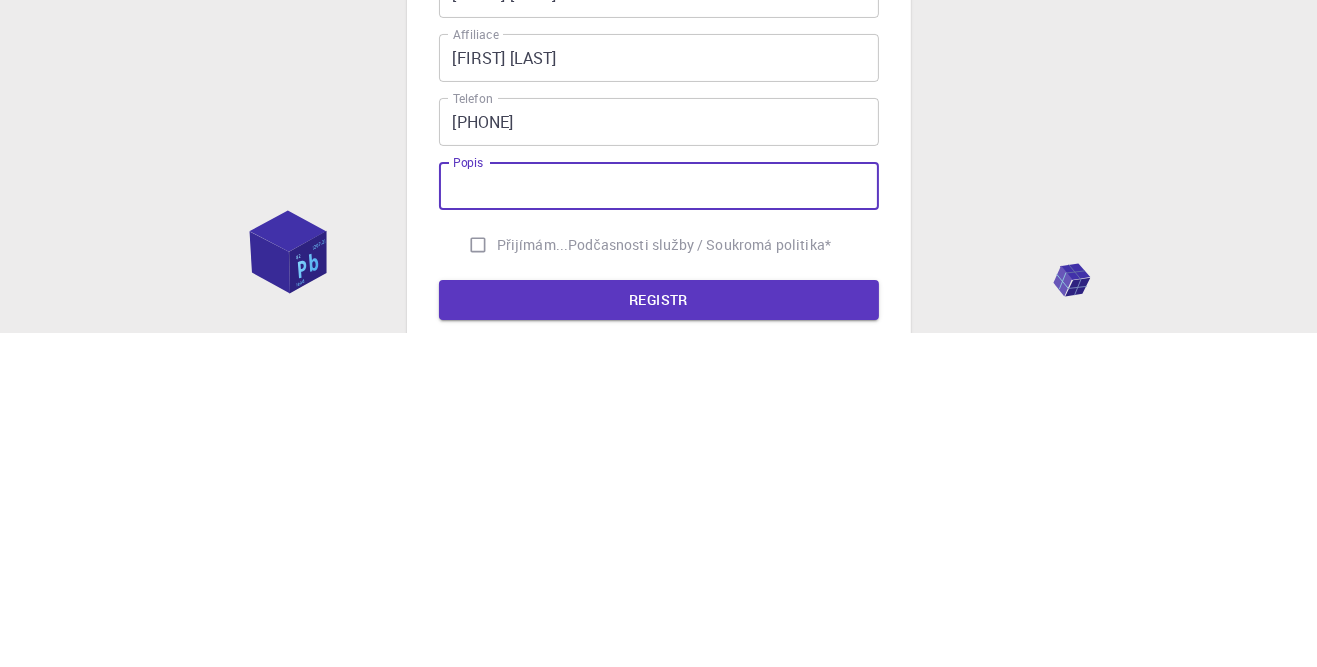 click on "Přijímám...  Podčasnosti služby / Soukromá politika   *" at bounding box center (478, 579) 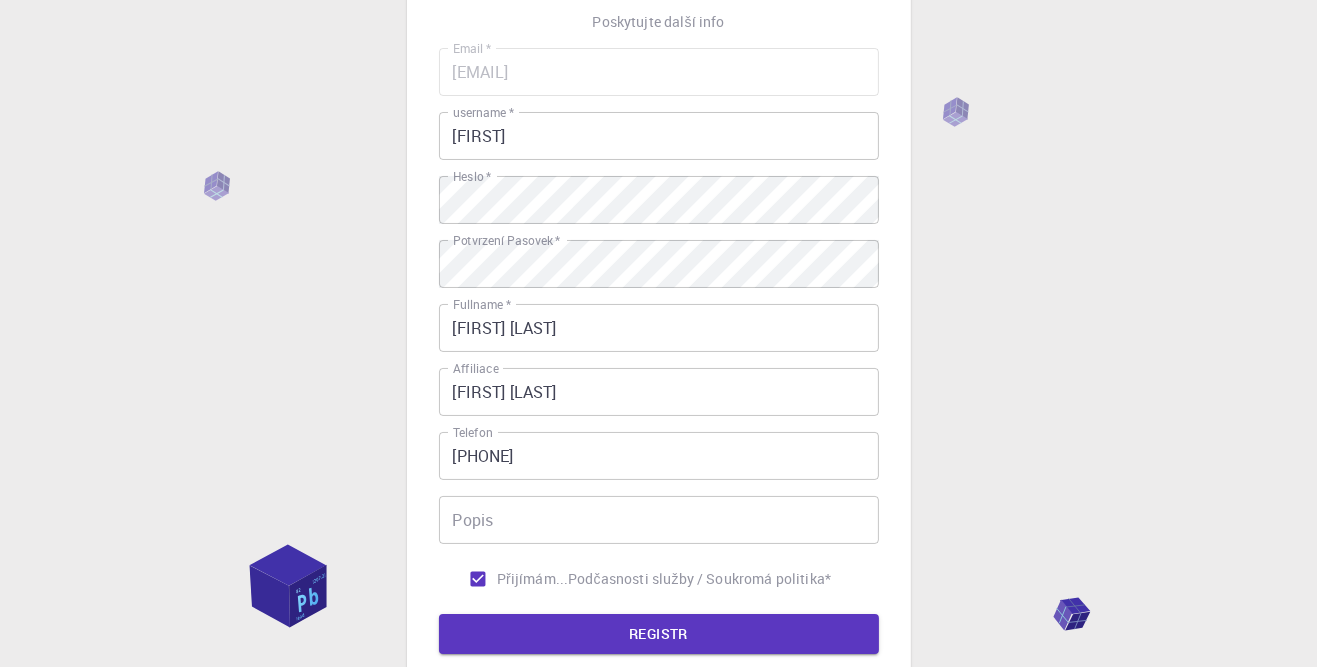 click on "Registr" at bounding box center [659, 634] 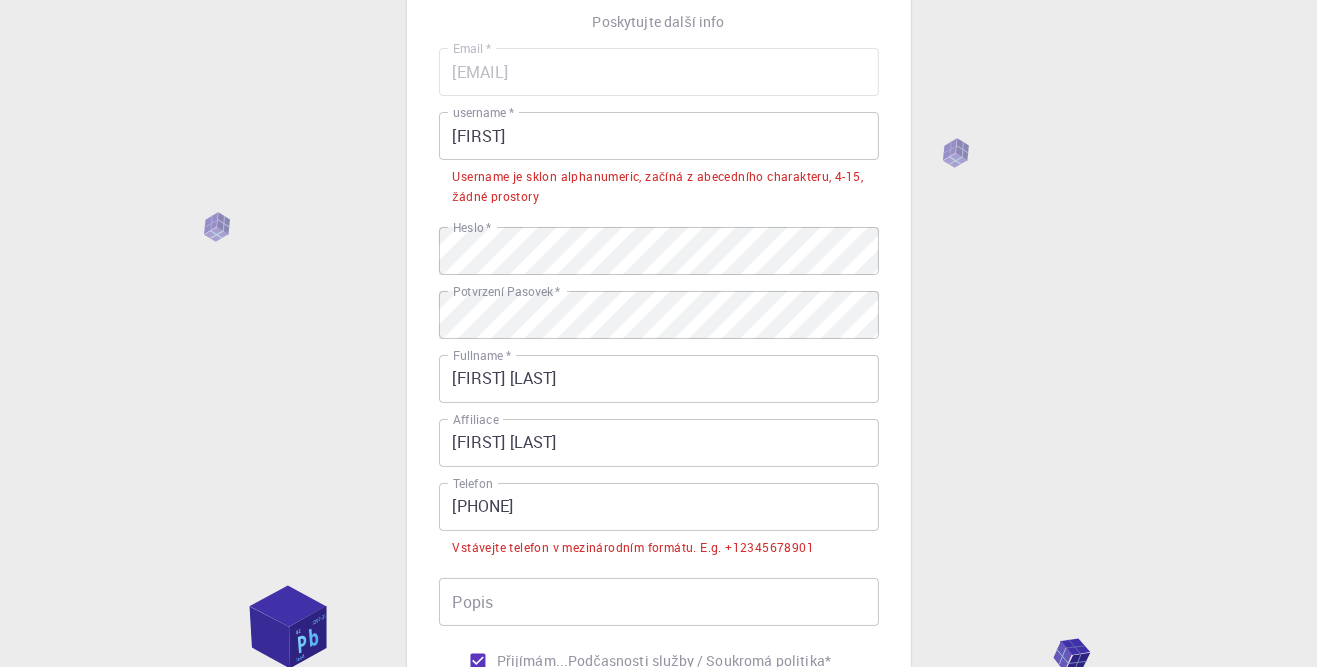 click on "[FIRST]" at bounding box center [659, 136] 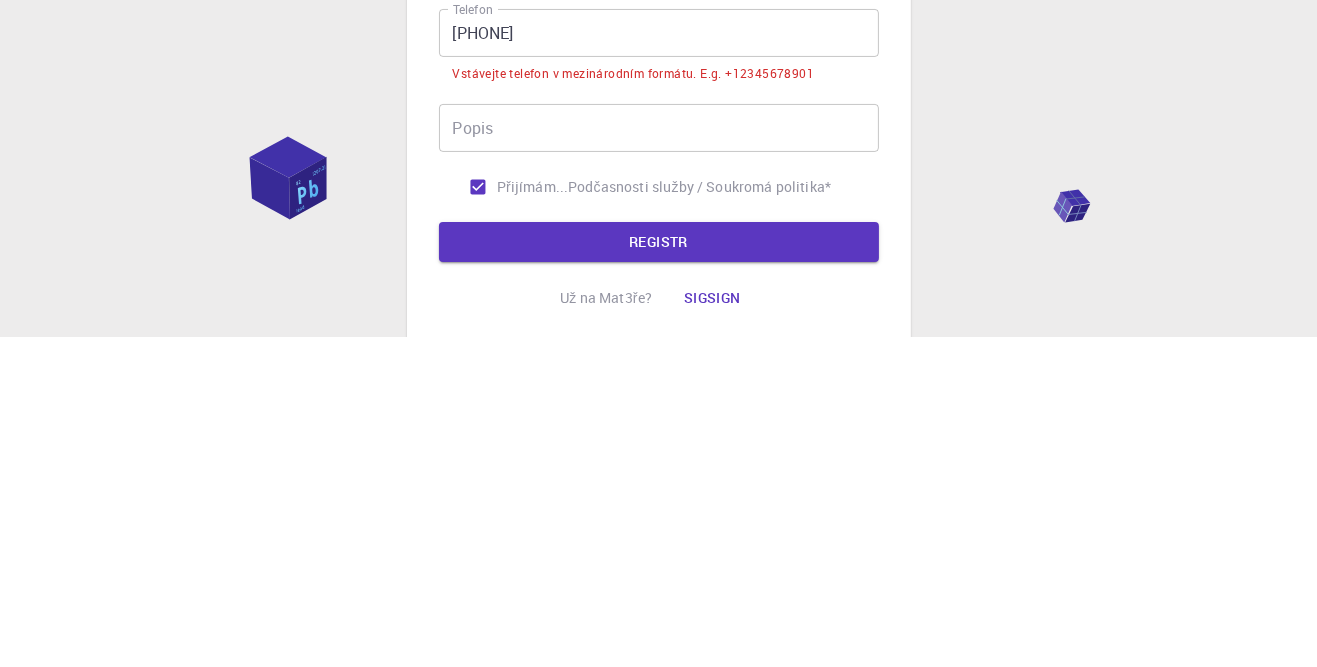 scroll, scrollTop: 237, scrollLeft: 0, axis: vertical 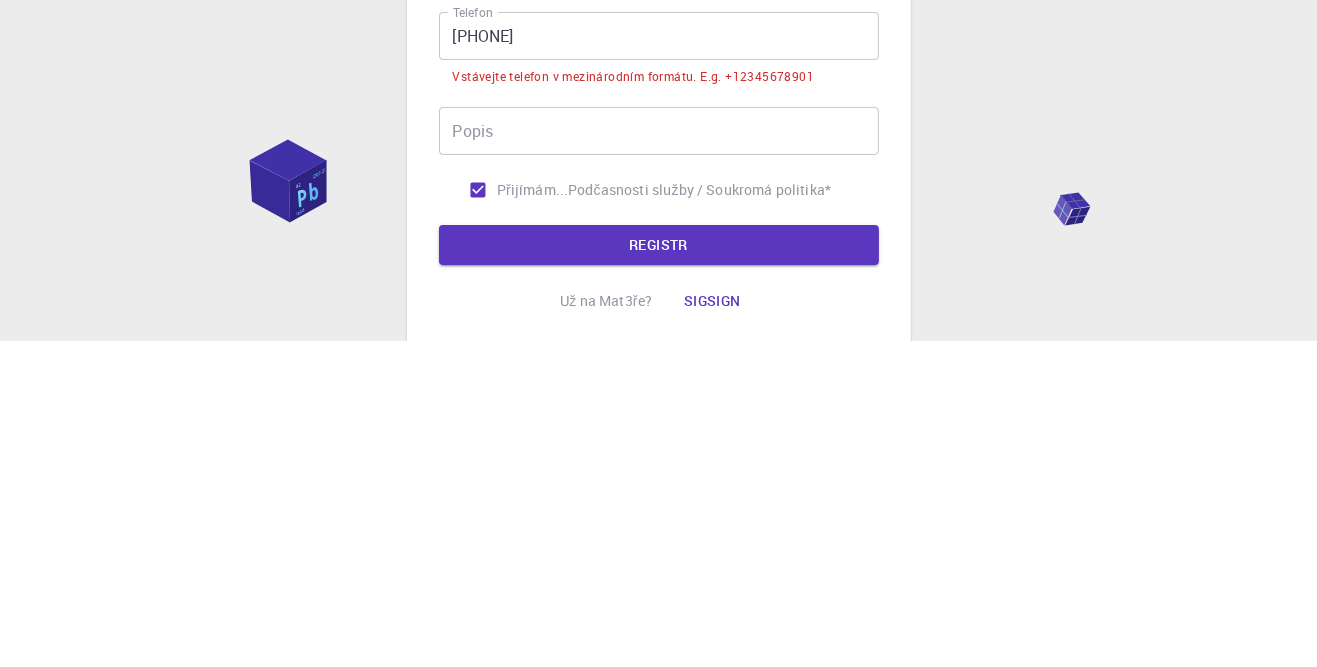 type on "[FIRST] [LAST]" 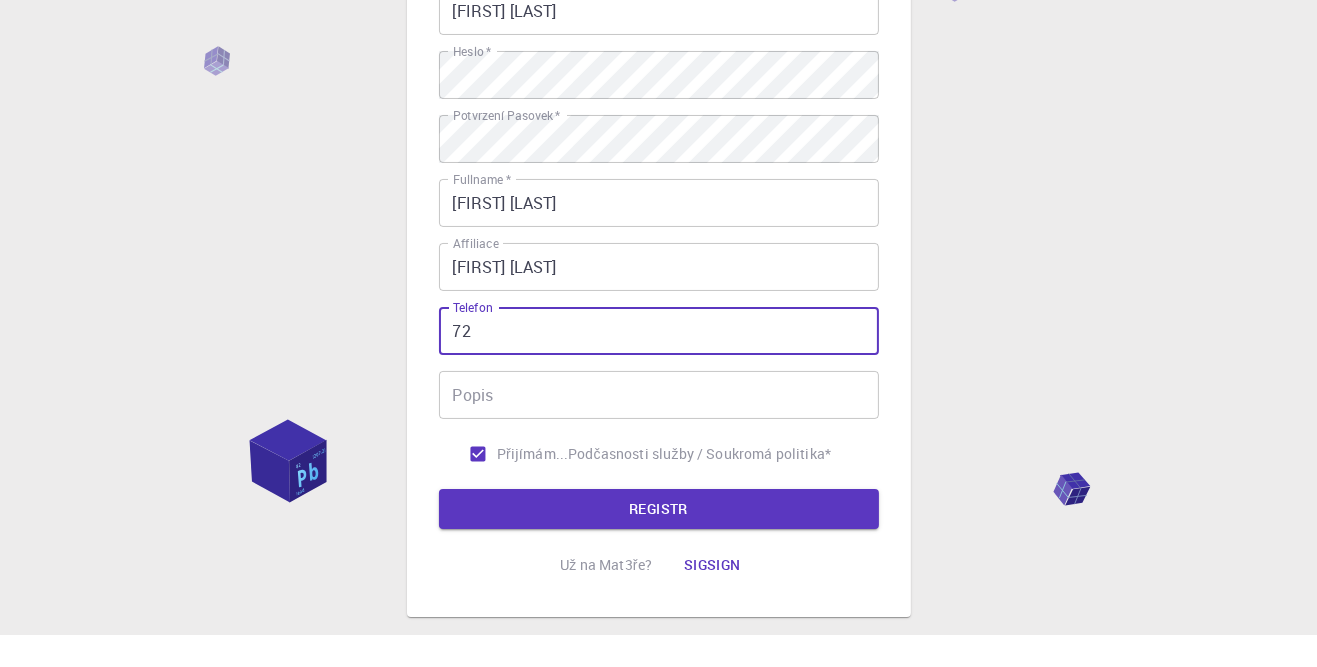 type on "7" 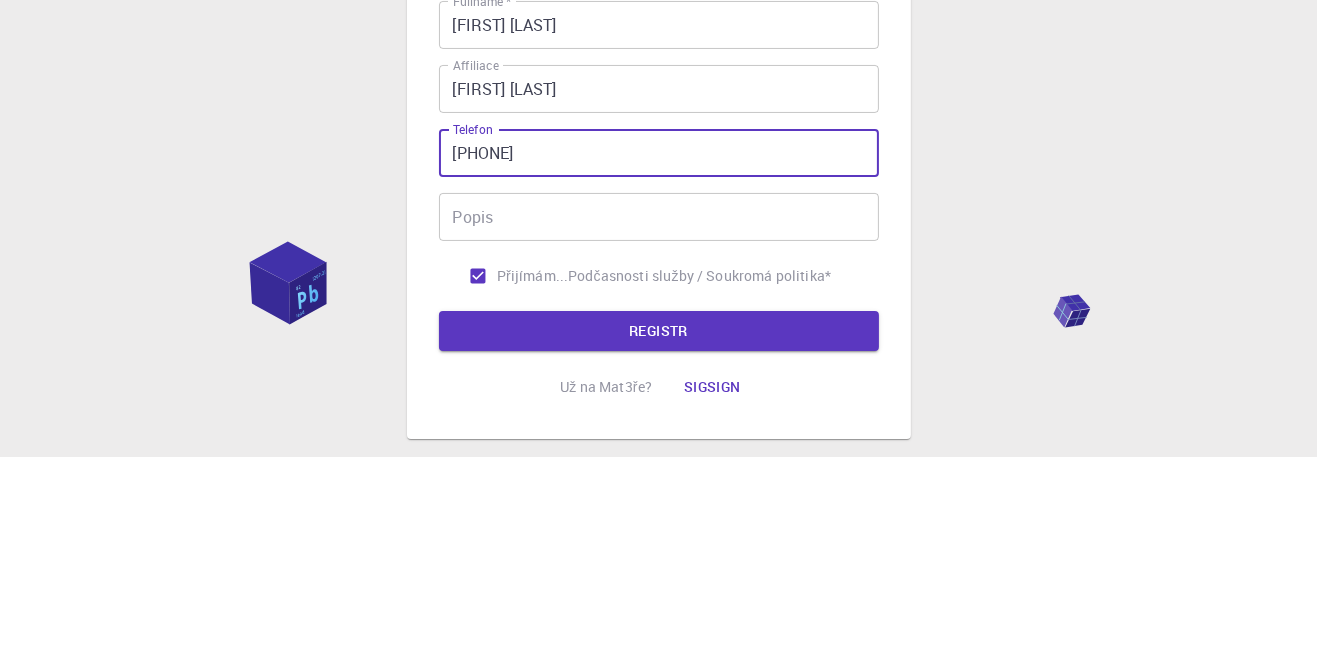 scroll, scrollTop: 237, scrollLeft: 0, axis: vertical 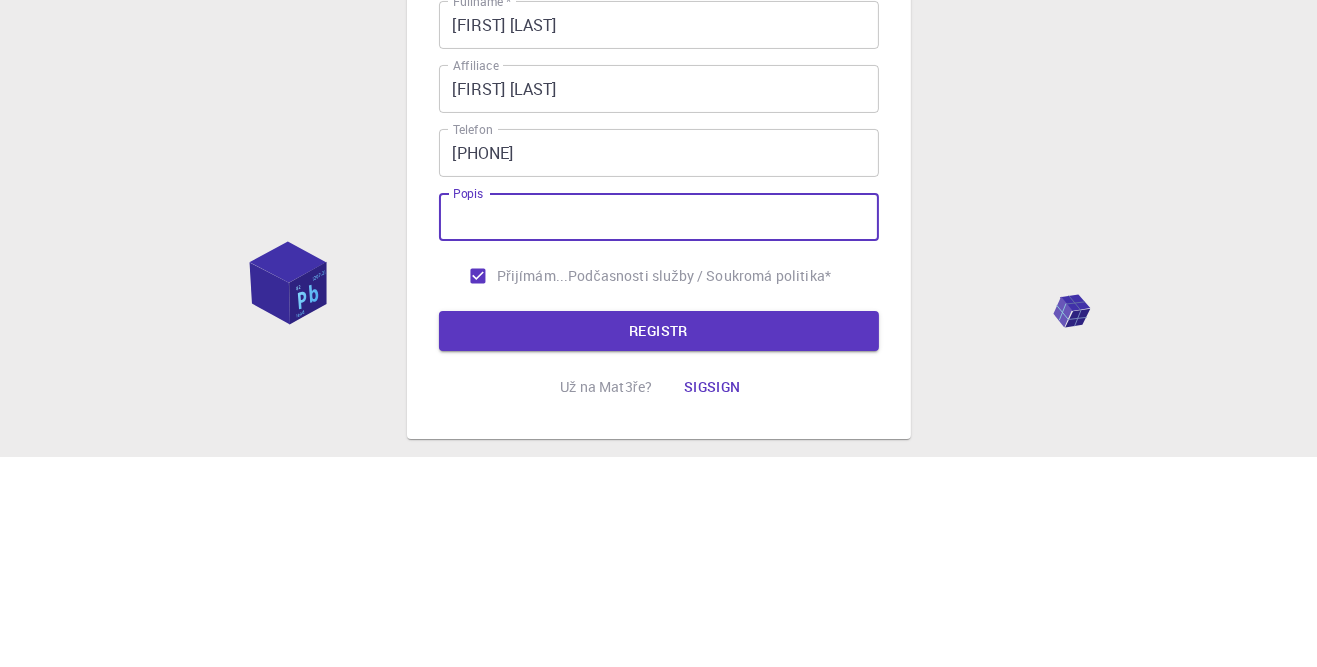 click on "Registr" at bounding box center [659, 541] 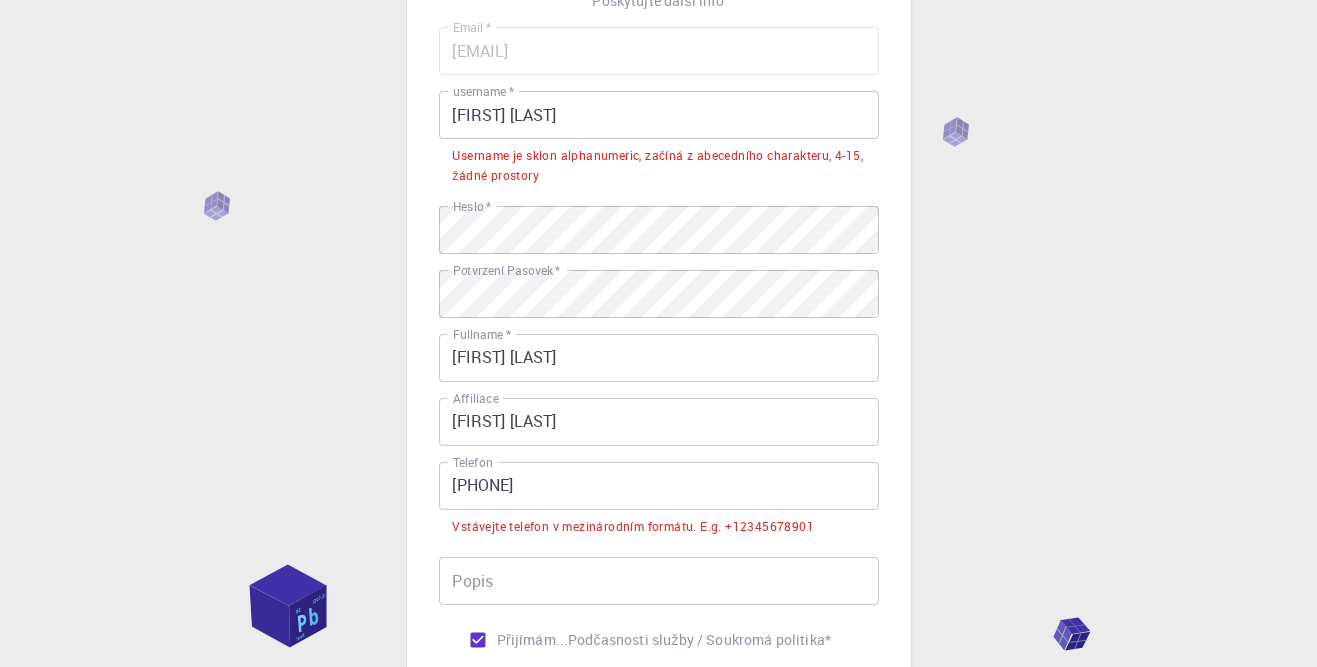 scroll, scrollTop: 165, scrollLeft: 0, axis: vertical 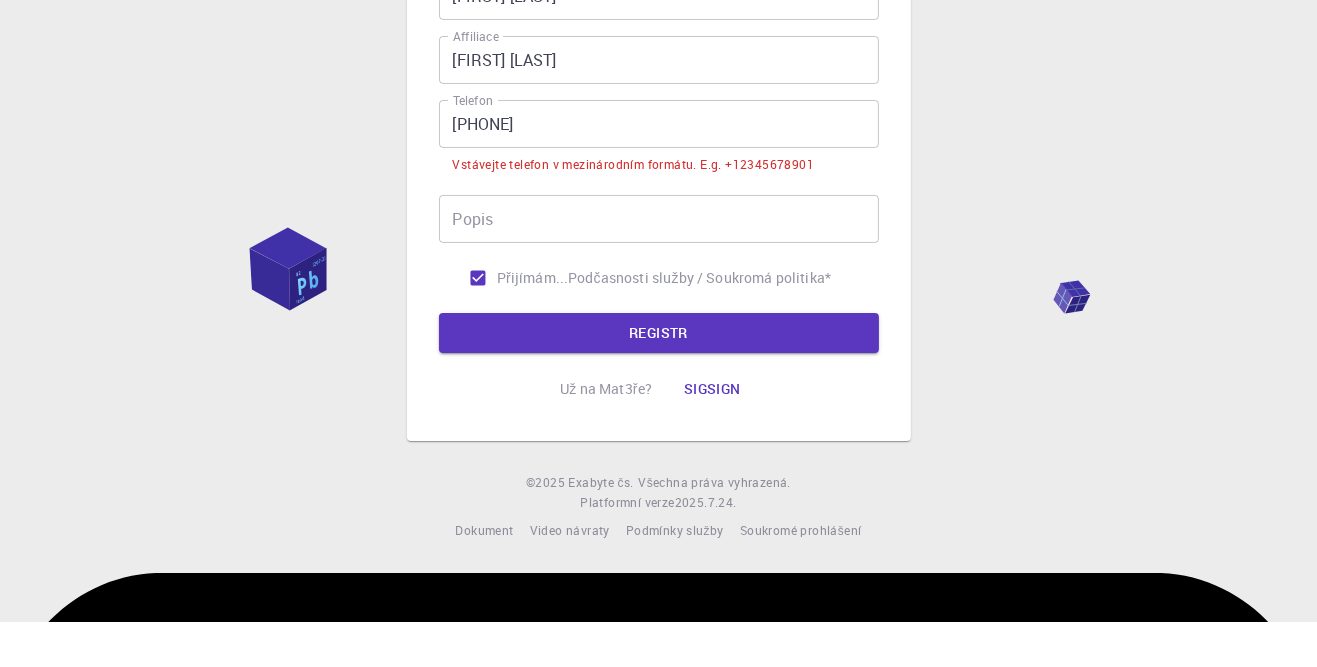click on "Email   * [EMAIL] Email   * username   * [USERNAME] username   * Heslo   * Heslo   * Potvrzení Pasovek   * Potvrzení Pasovek   * Fullname   * [FIRST] [LAST] Fullname   * Affiliace [FIRST] [LAST] Affiliace Telefon [PHONE] Telefon Vstávejte telefon v mezinárodním formátu. E.g. +12345678901 Popis Popis Přijímám...  Podčasnosti služby / Soukromá politika   * Registr" at bounding box center [659, 79] 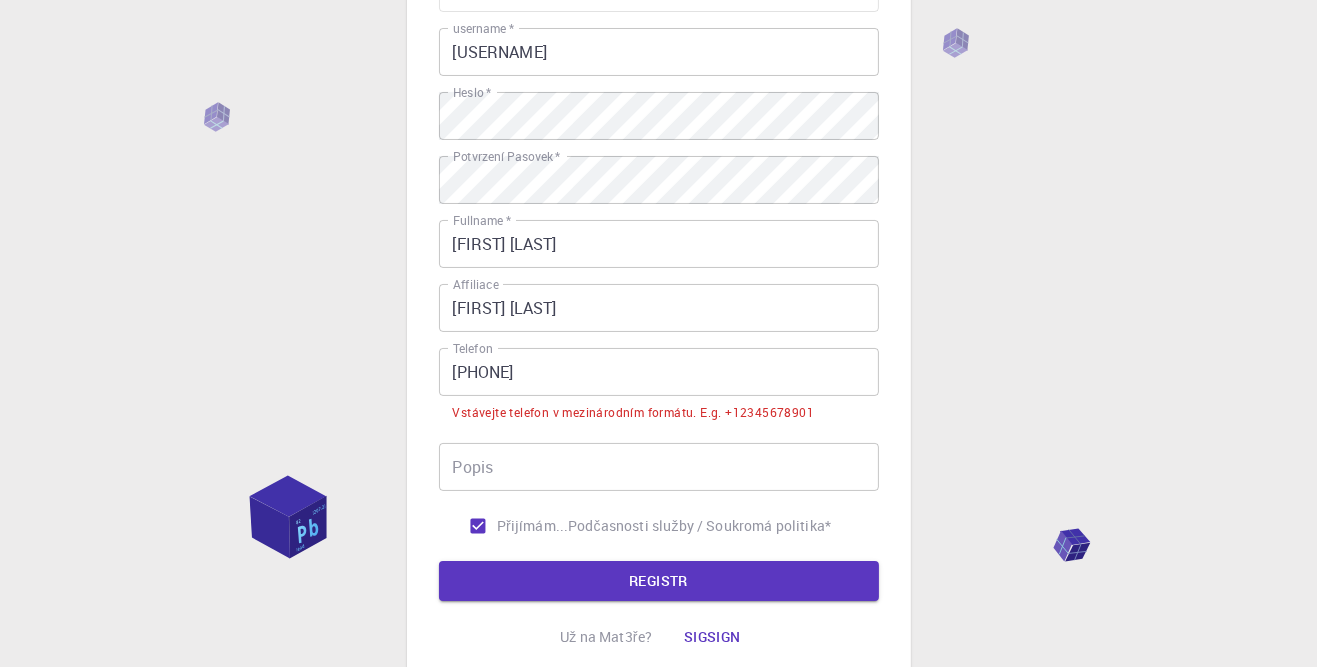 scroll, scrollTop: 236, scrollLeft: 0, axis: vertical 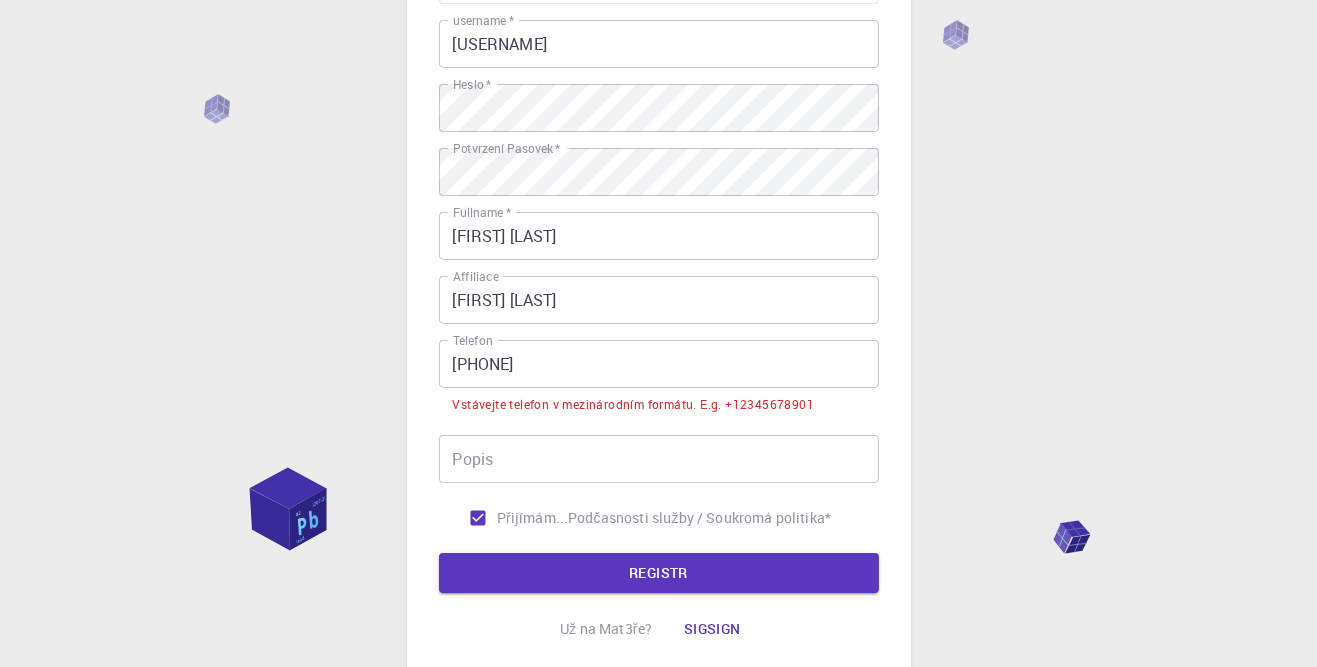click on "Registr" at bounding box center (659, 573) 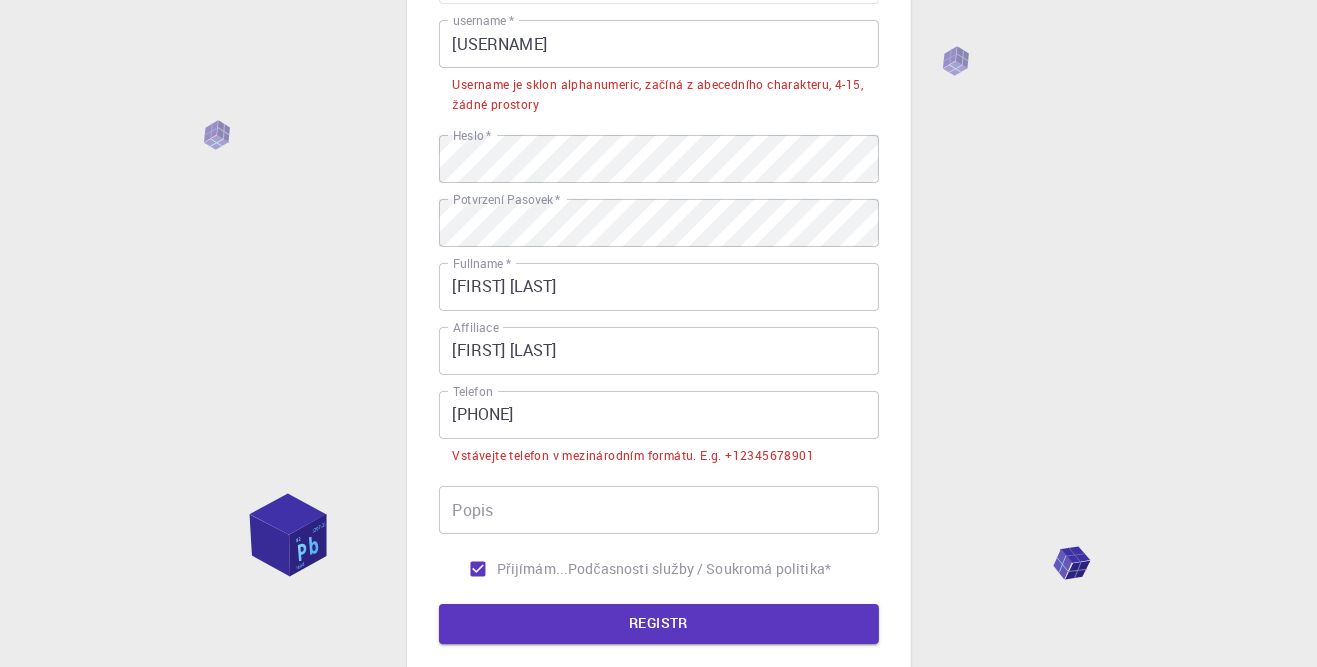 click on "[USERNAME]" at bounding box center (659, 44) 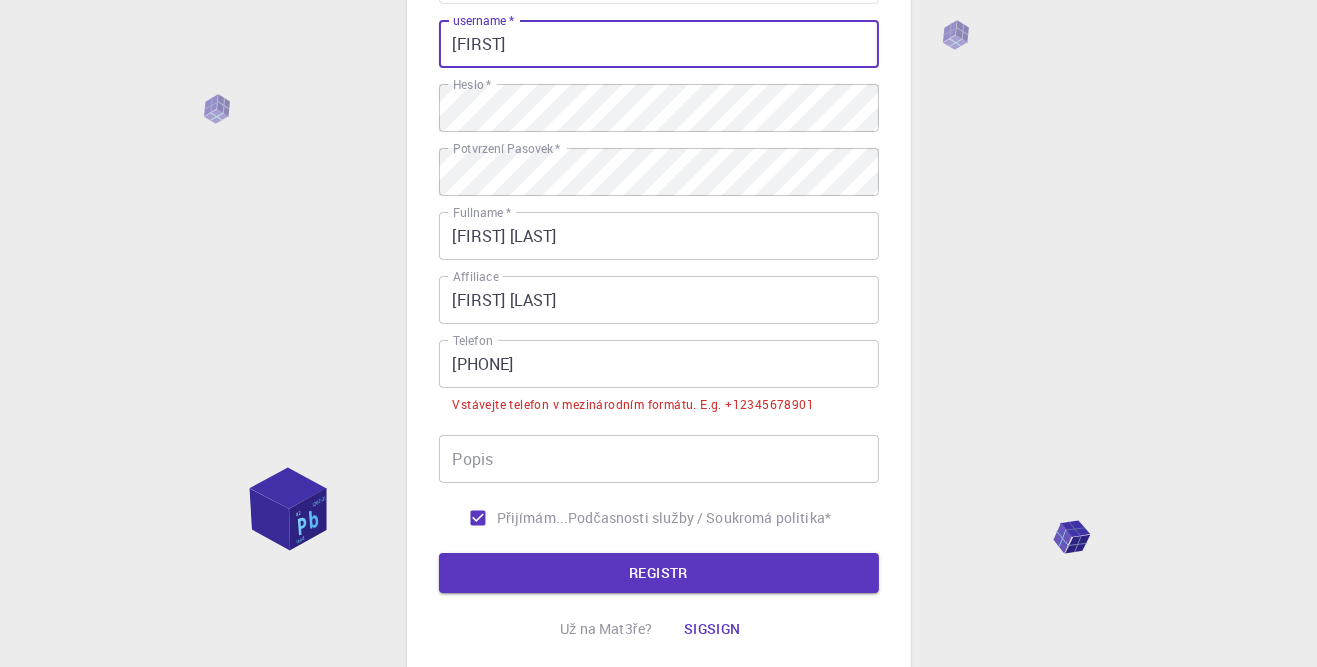 type on "[FIRST_PART]" 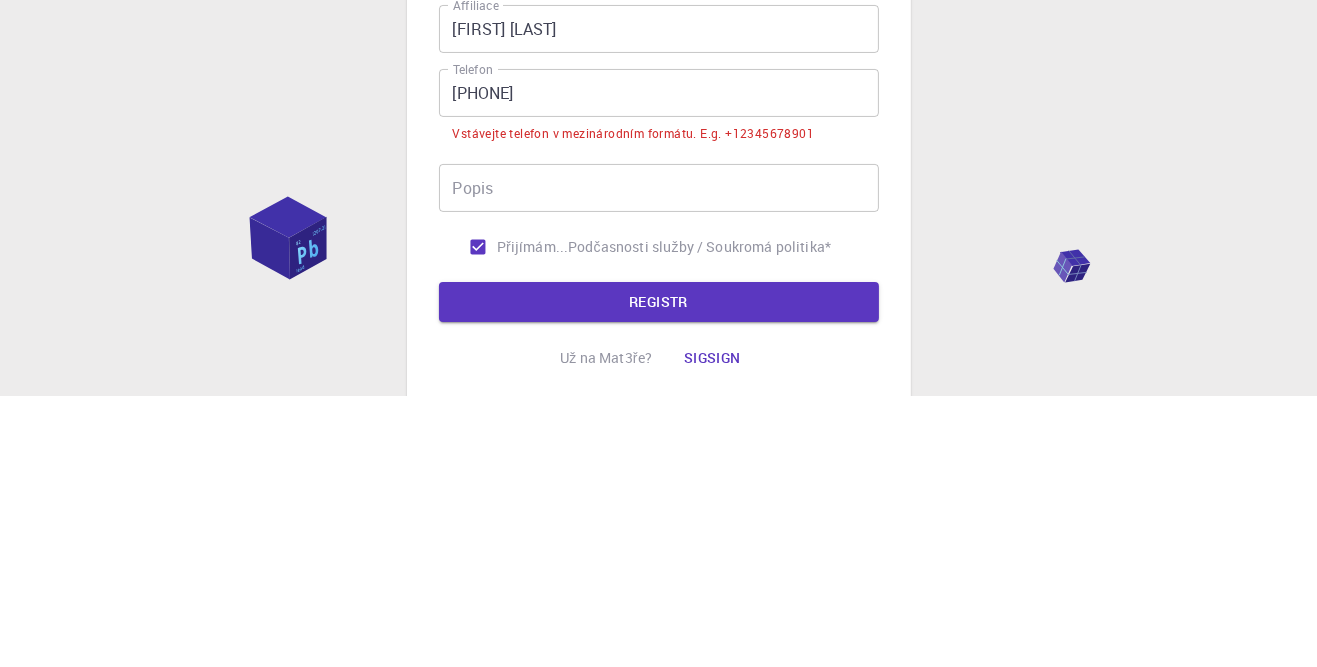 scroll, scrollTop: 236, scrollLeft: 0, axis: vertical 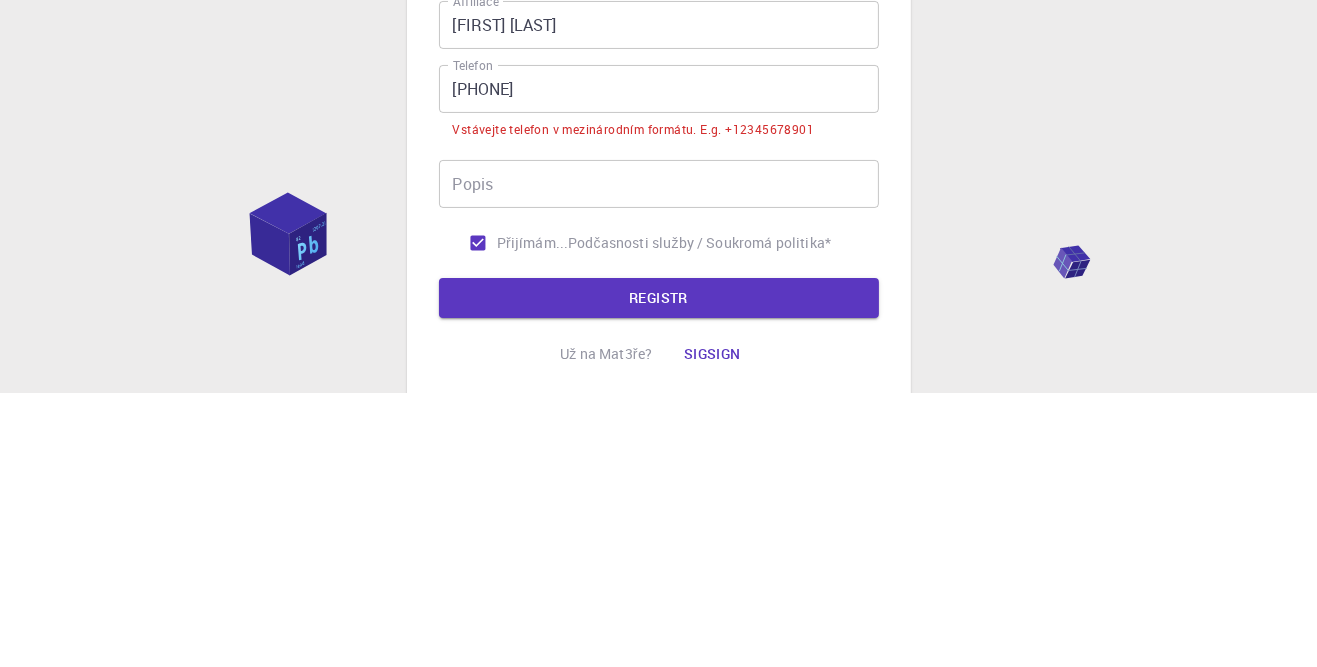 type 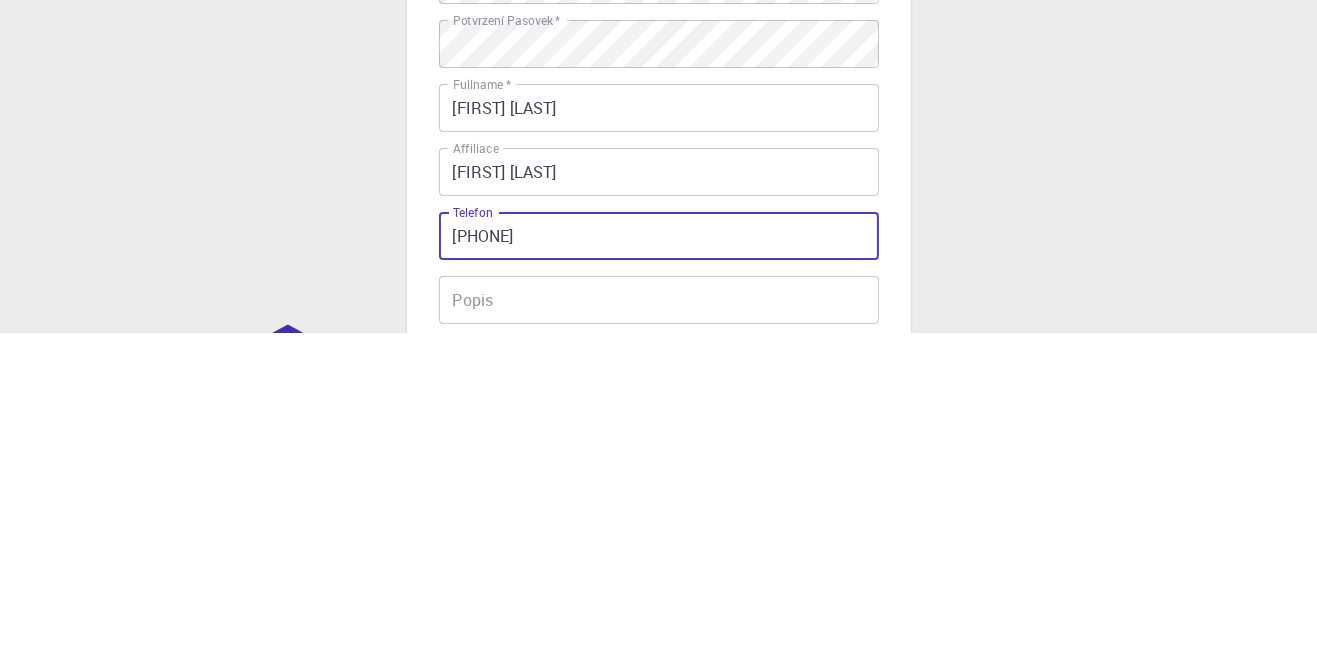 scroll, scrollTop: 30, scrollLeft: 0, axis: vertical 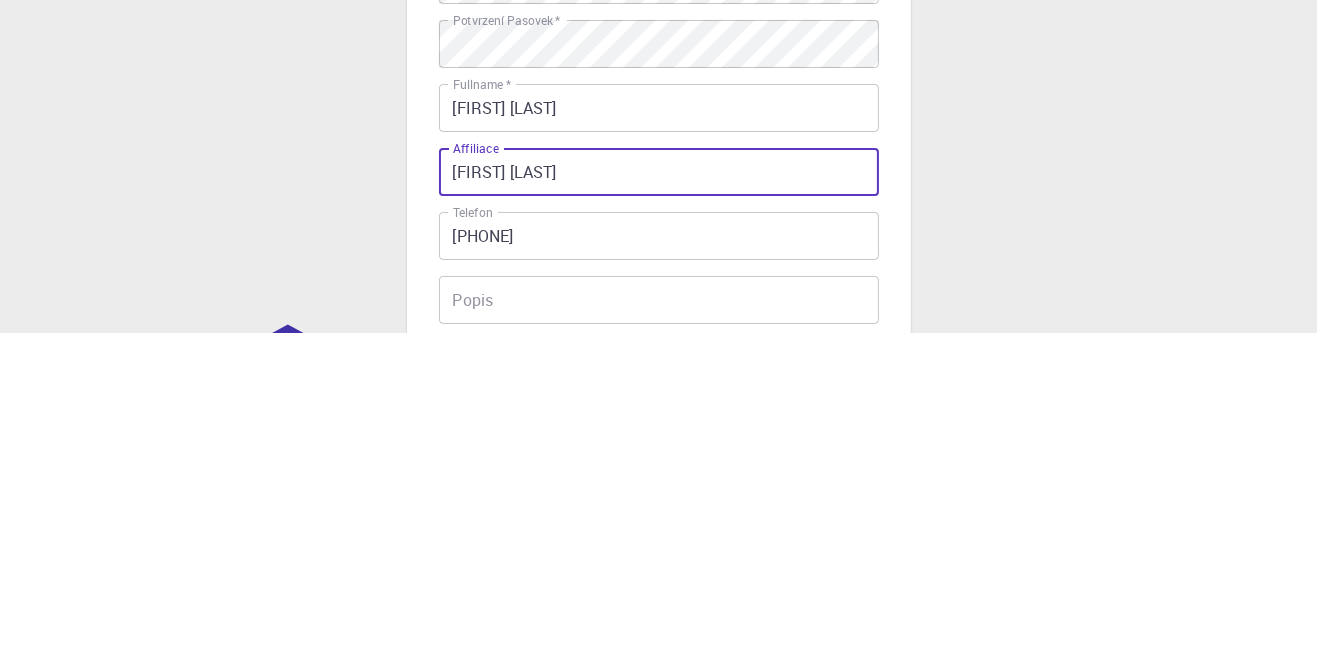 type on "[FIRST] [LAST]" 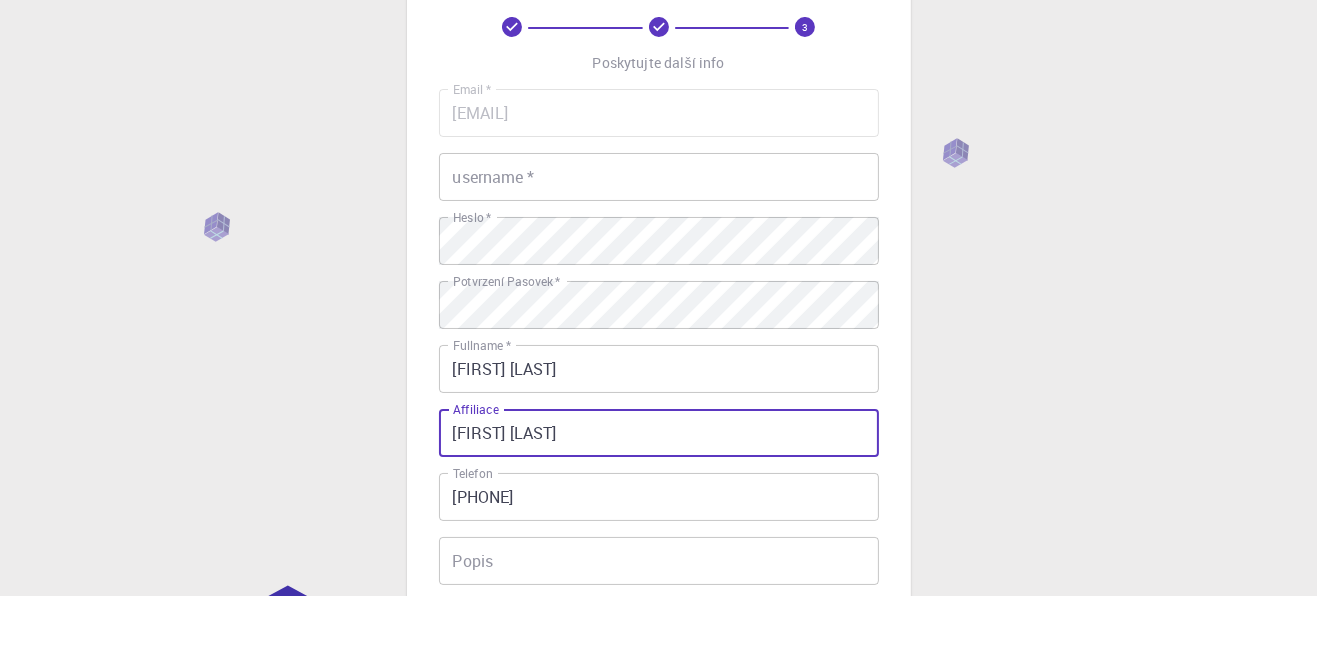 click on "username   *" at bounding box center [659, 248] 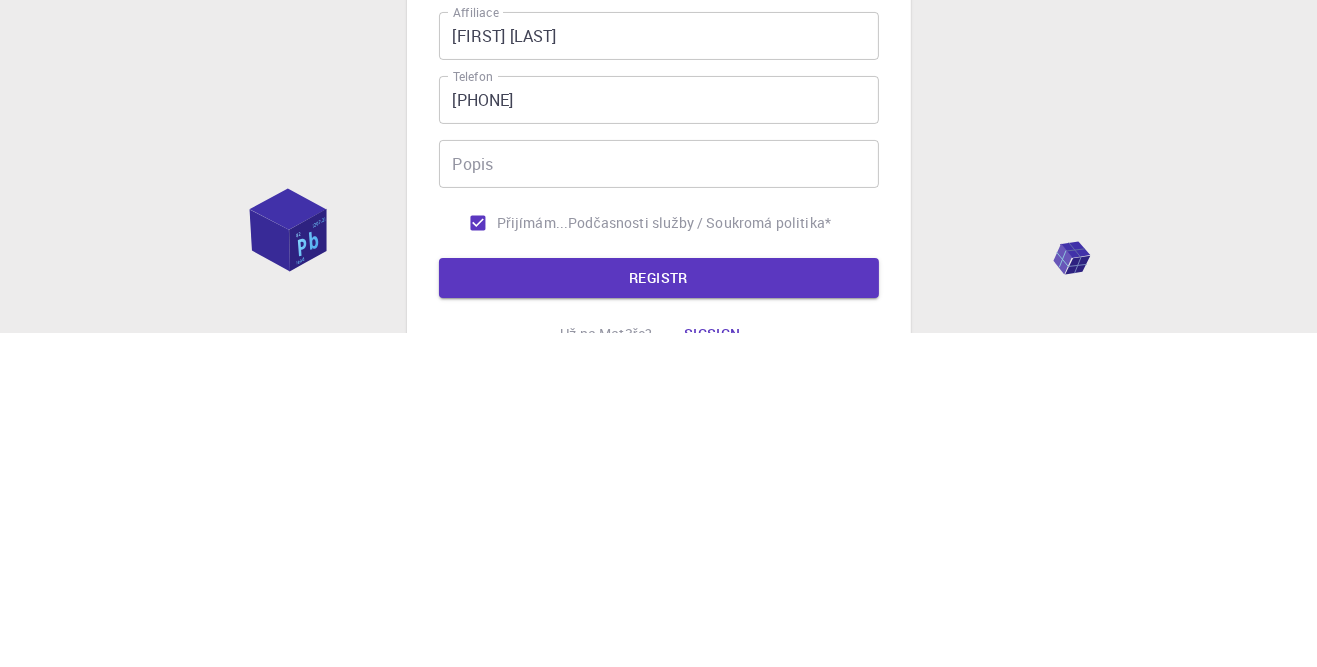 type on "[USERNAME]" 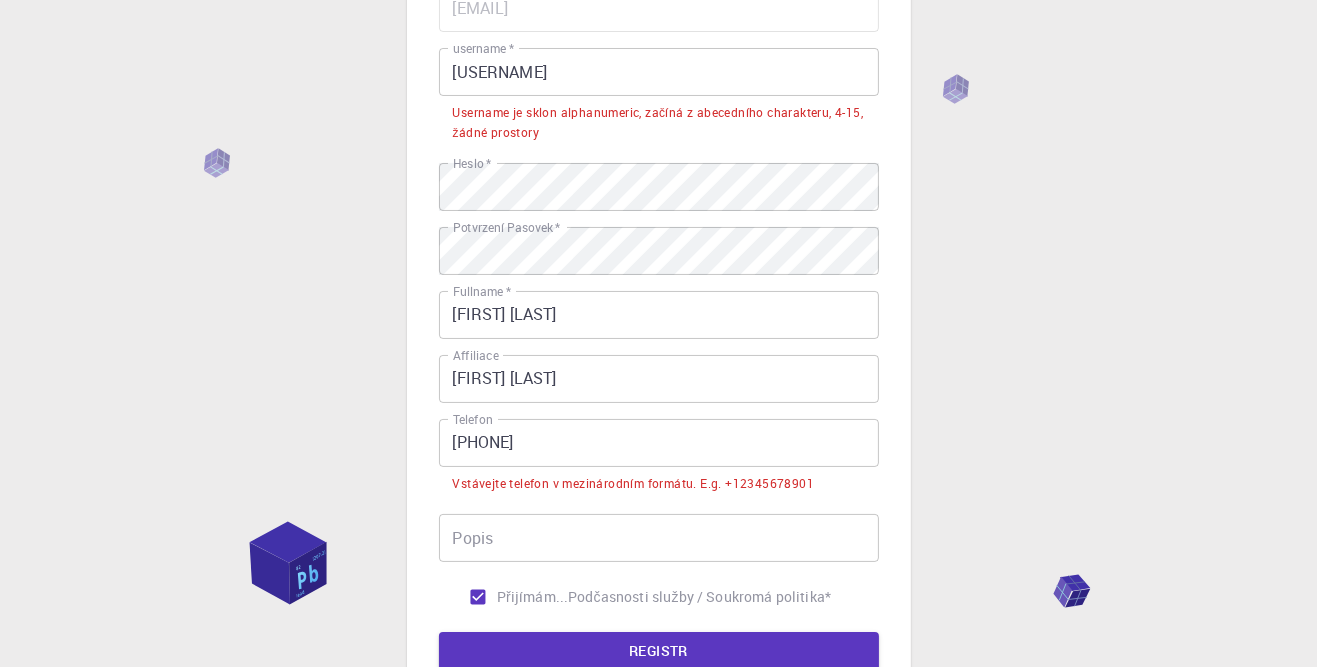 scroll, scrollTop: 246, scrollLeft: 0, axis: vertical 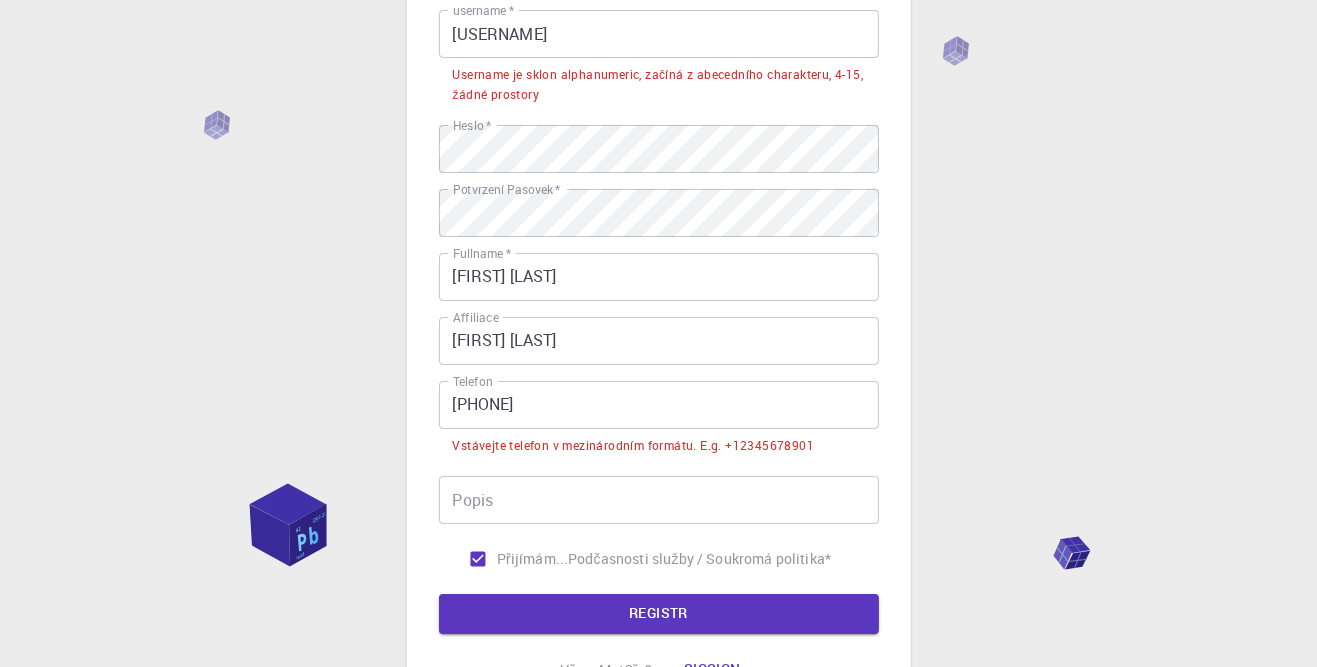 click on "Registr" at bounding box center [659, 614] 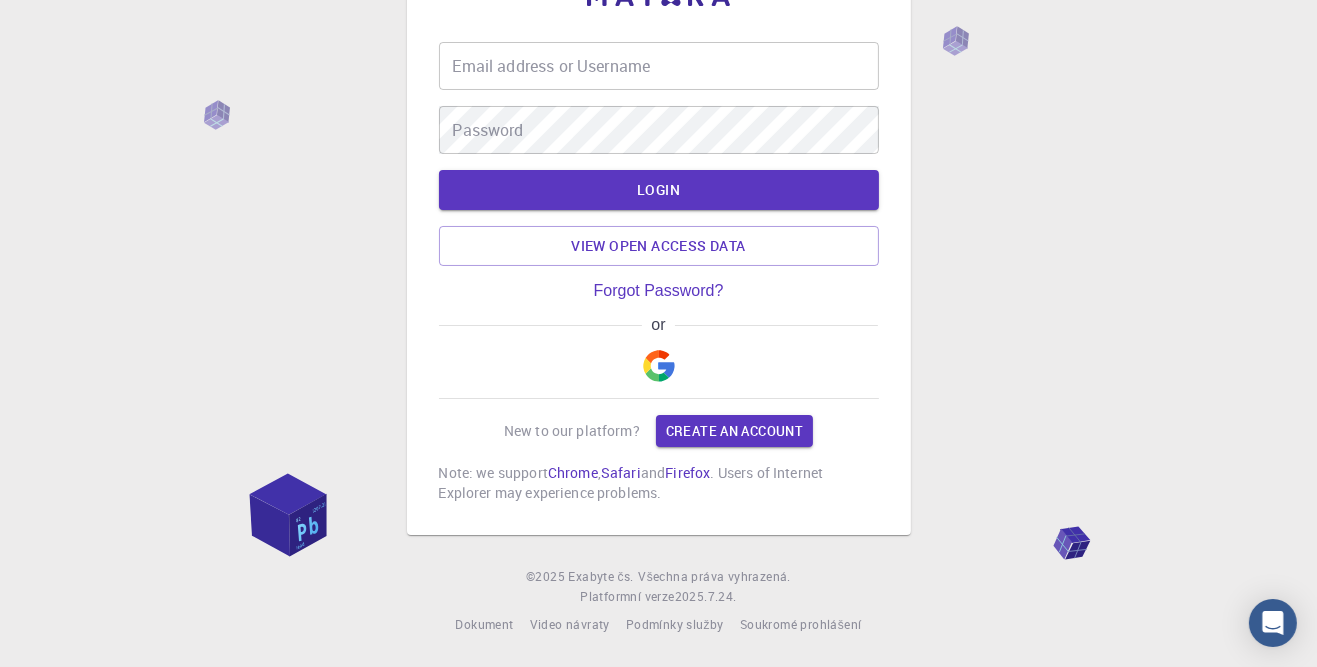 click on "Email address or Username Email address or Username Password Password LOGIN View open access data Forgot Password? or New to our platform? Create an account Note: we support  Chrome ,  Safari  and  Firefox . Users of Internet Explorer may experience problems. ©   2025   Exabyte čs.   Všechna práva vyhrazená. Platformní verze  2025.7.24 . Dokument Video návraty Podmínky služby Soukromé prohlášení" at bounding box center [658, 294] 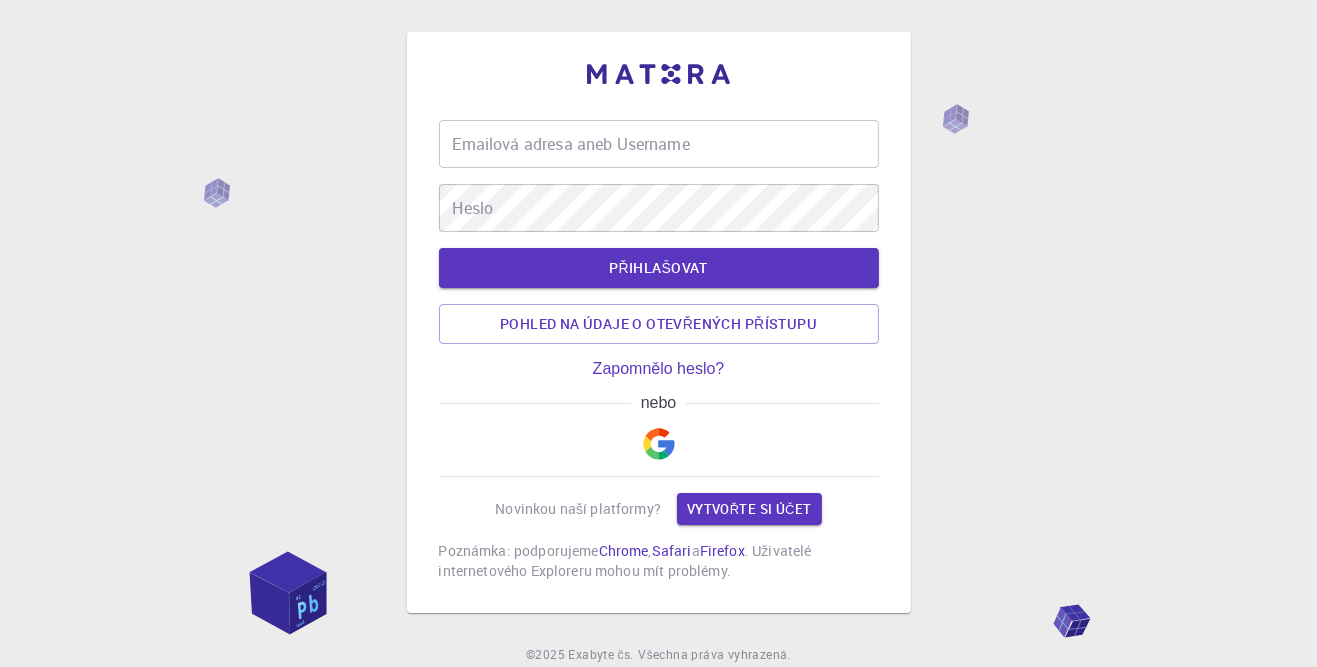 click on "Emailová adresa aneb Username" at bounding box center [659, 144] 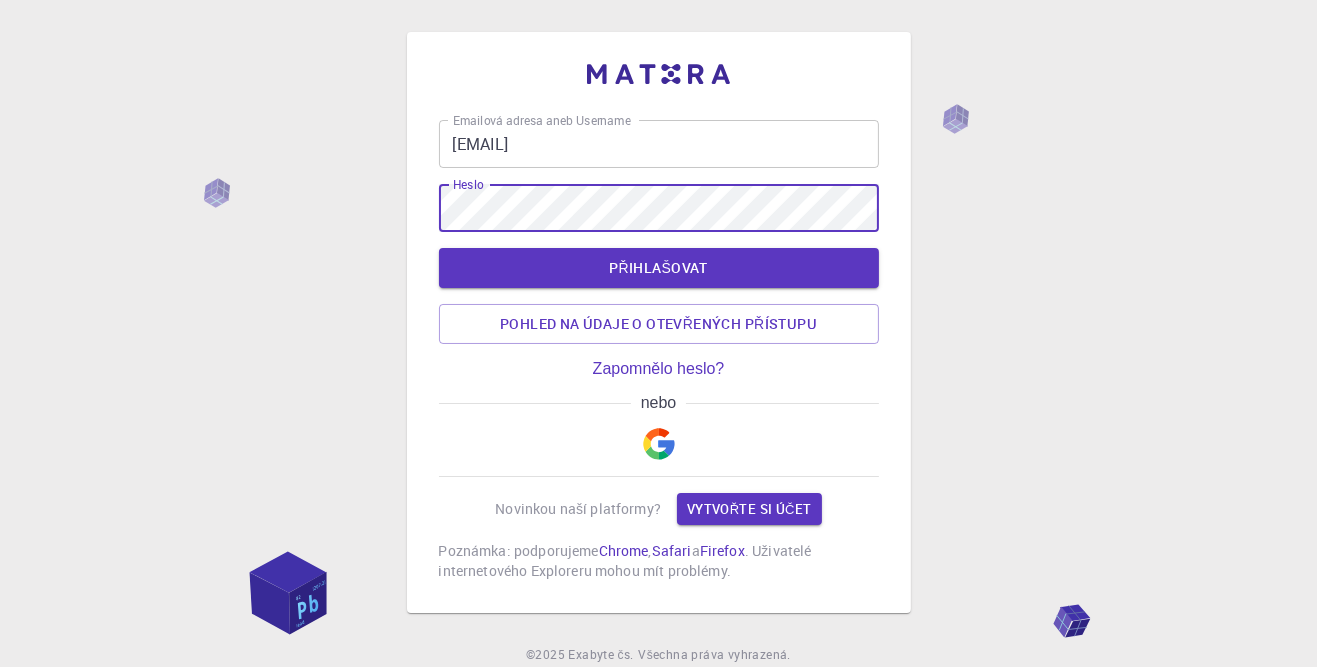 click on "Přihlašovat" at bounding box center [659, 268] 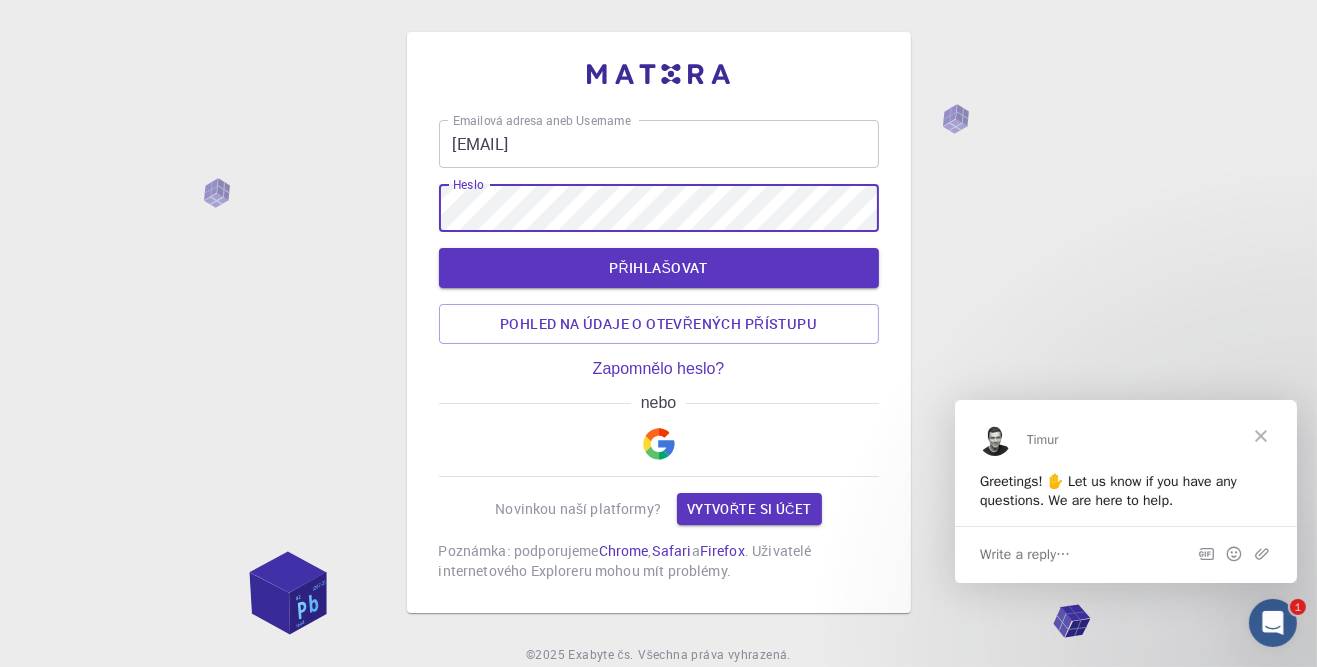 scroll, scrollTop: 0, scrollLeft: 0, axis: both 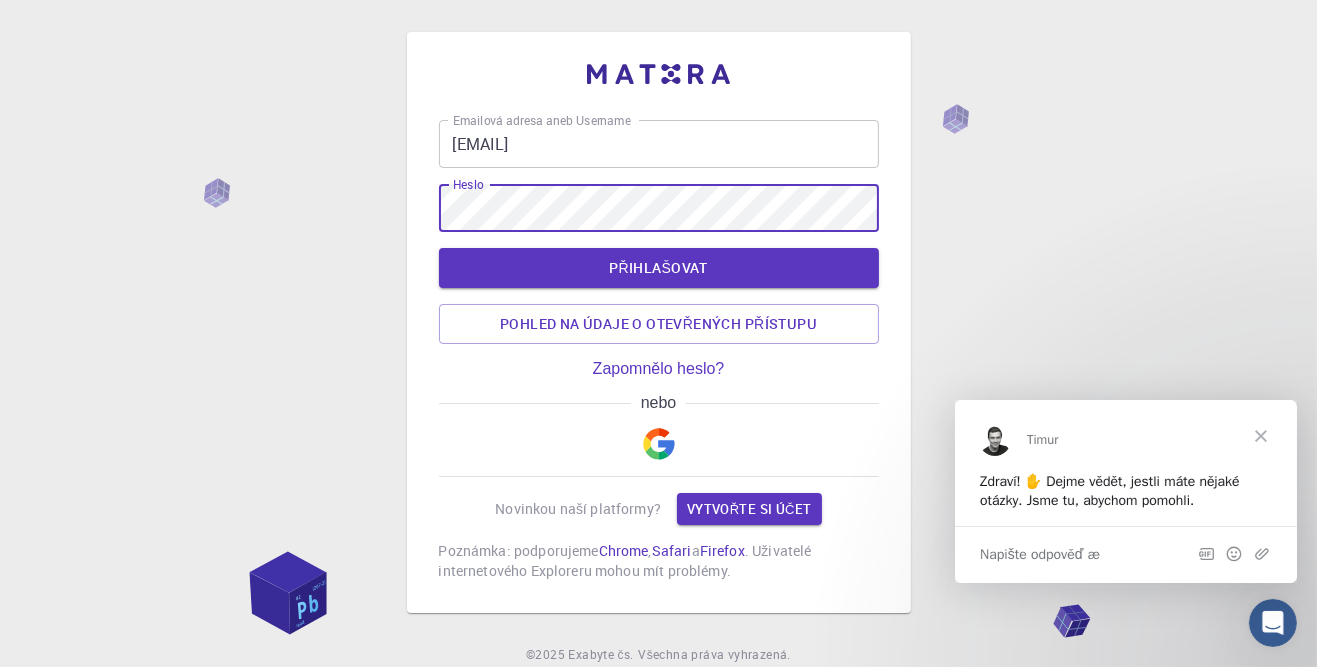 click at bounding box center [1260, 435] 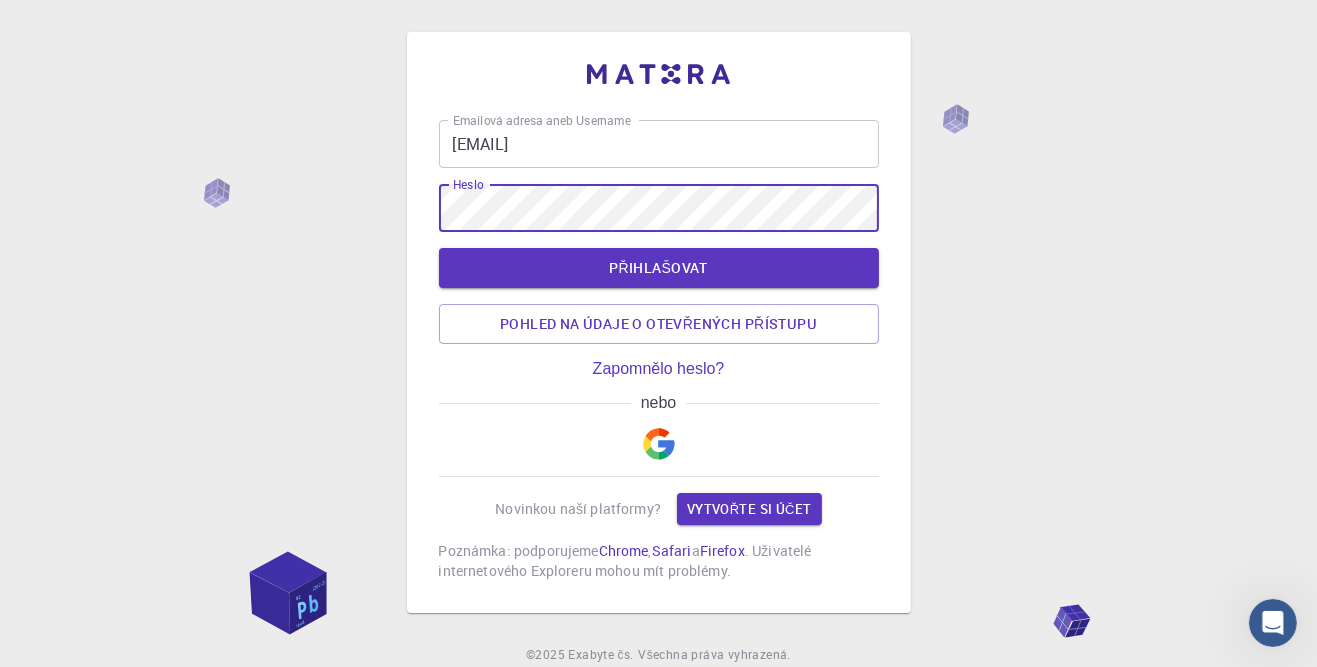 click on "Přihlašovat" at bounding box center (659, 268) 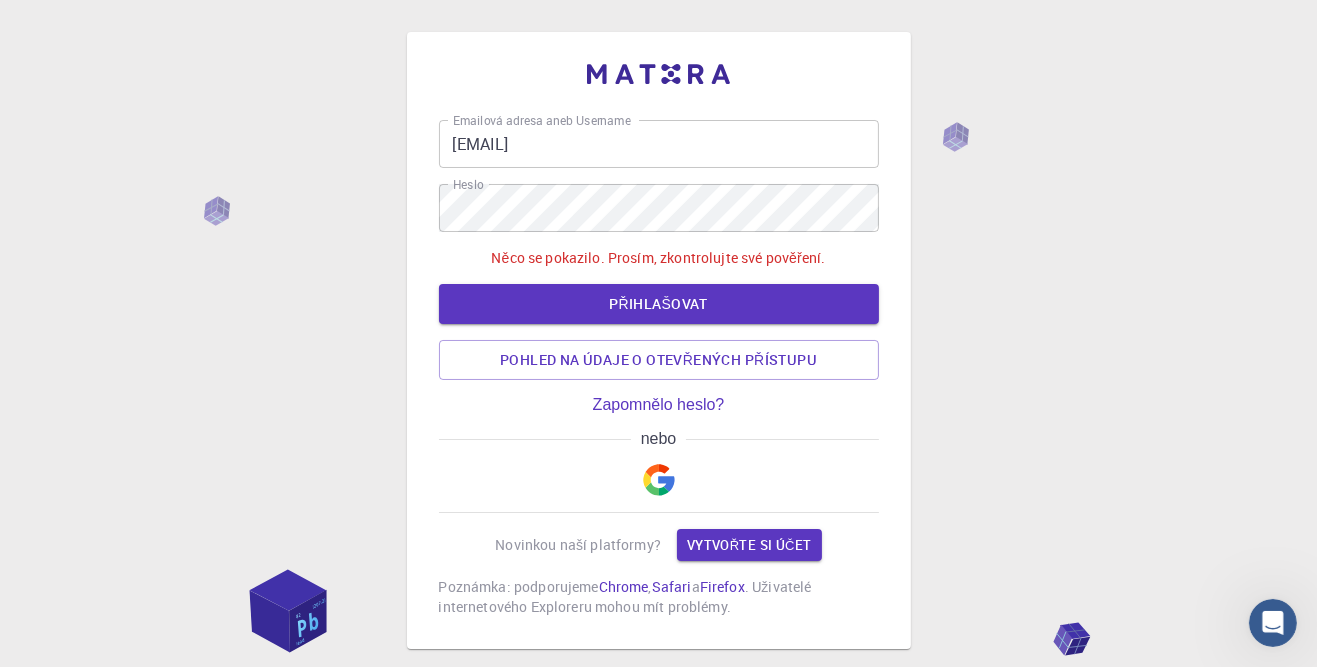 click on "[EMAIL]" at bounding box center (659, 144) 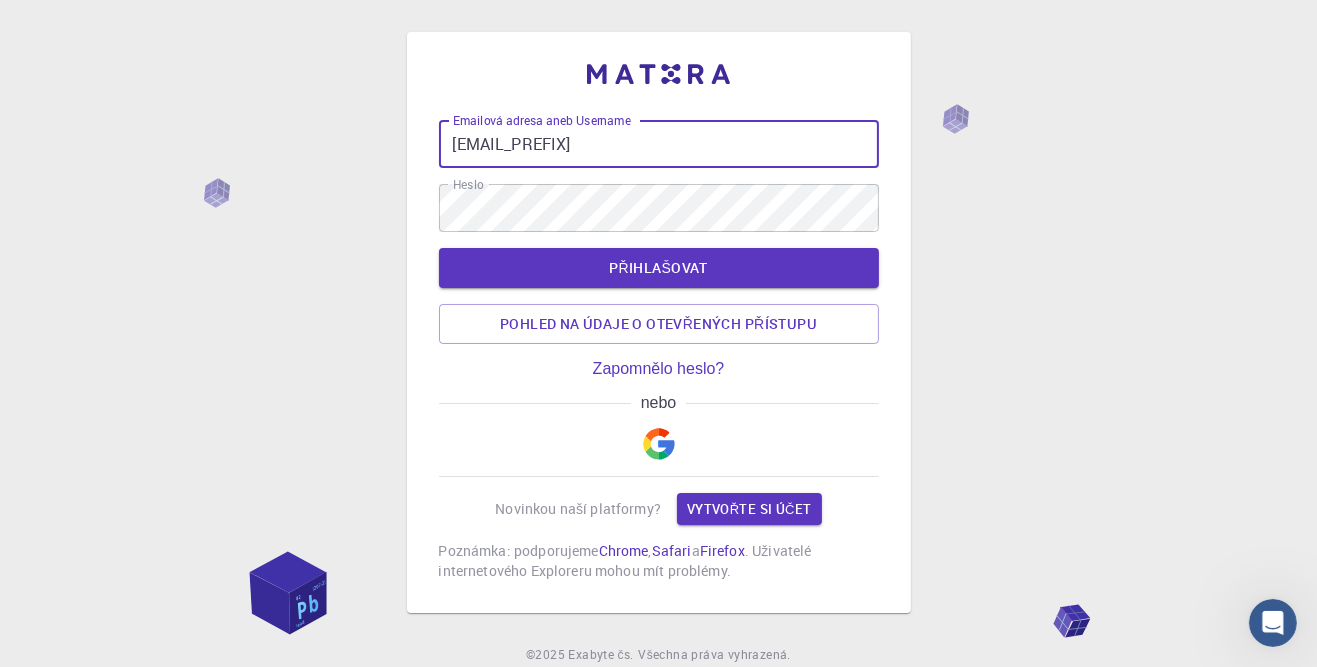 type on "[EMAIL_PREFIX]" 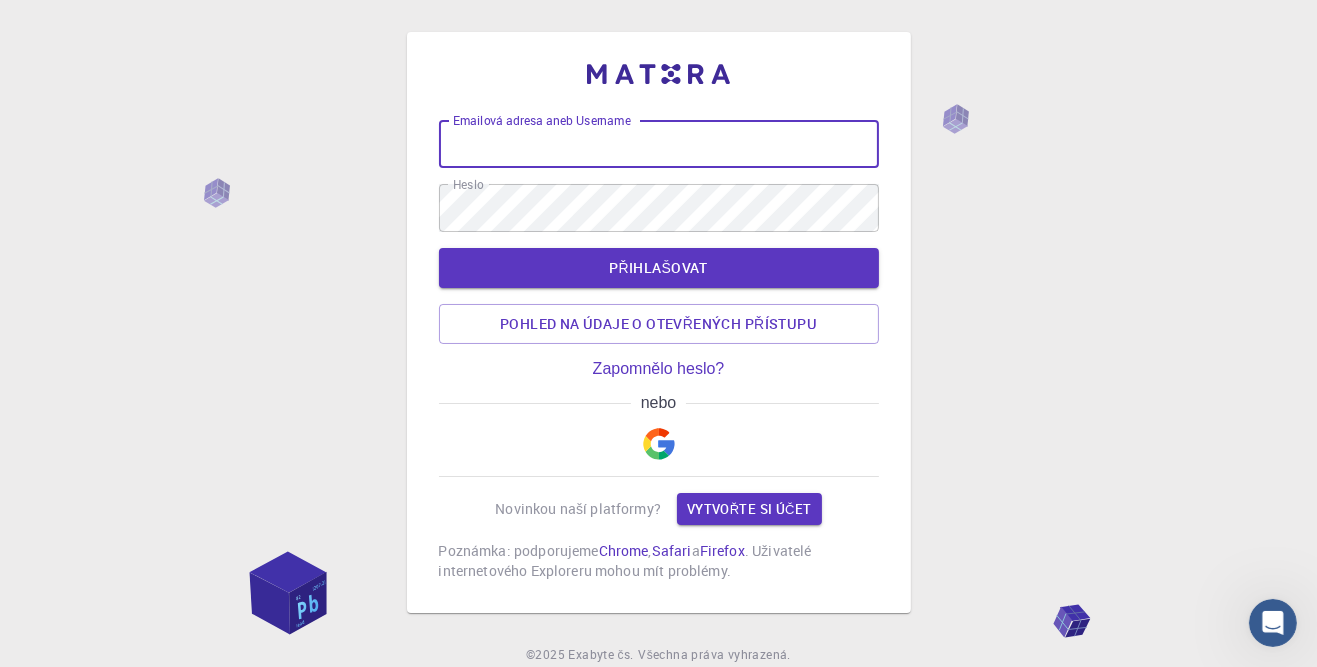 click on "Emailová adresa aneb Username Emailová adresa aneb Username Heslo Heslo Přihlašovat Pohled na údaje o otevřených přístupu Zapomnělo heslo? nebo Novinkou naší platformy? Vytvořte si účet Poznámka: podporujeme  Chrome ,  Safari  a  Firefox . Uživatelé internetového Exploreru mohou mít problémy. ©   2025   Exabyte čs.   Všechna práva vyhrazená. Platformní verze  2025.7.24 . Dokument Video návraty Podmínky služby Soukromé prohlášení" at bounding box center [658, 372] 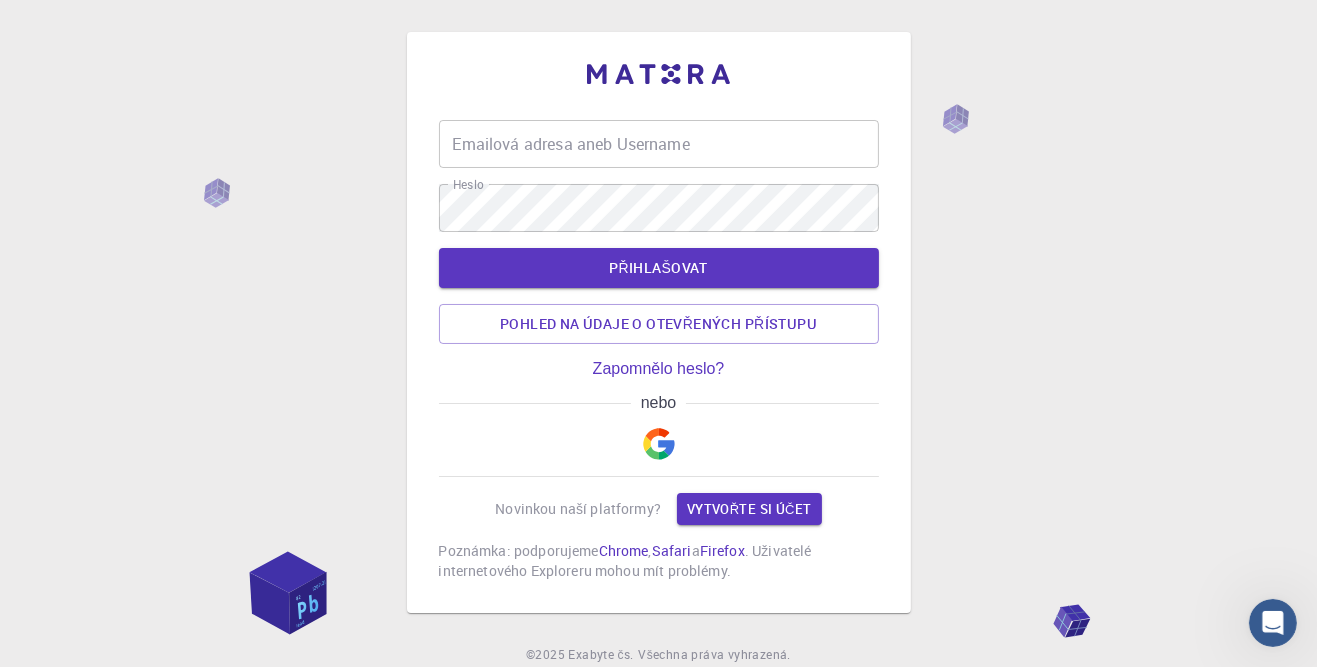 click on "Emailová adresa aneb Username" at bounding box center [659, 144] 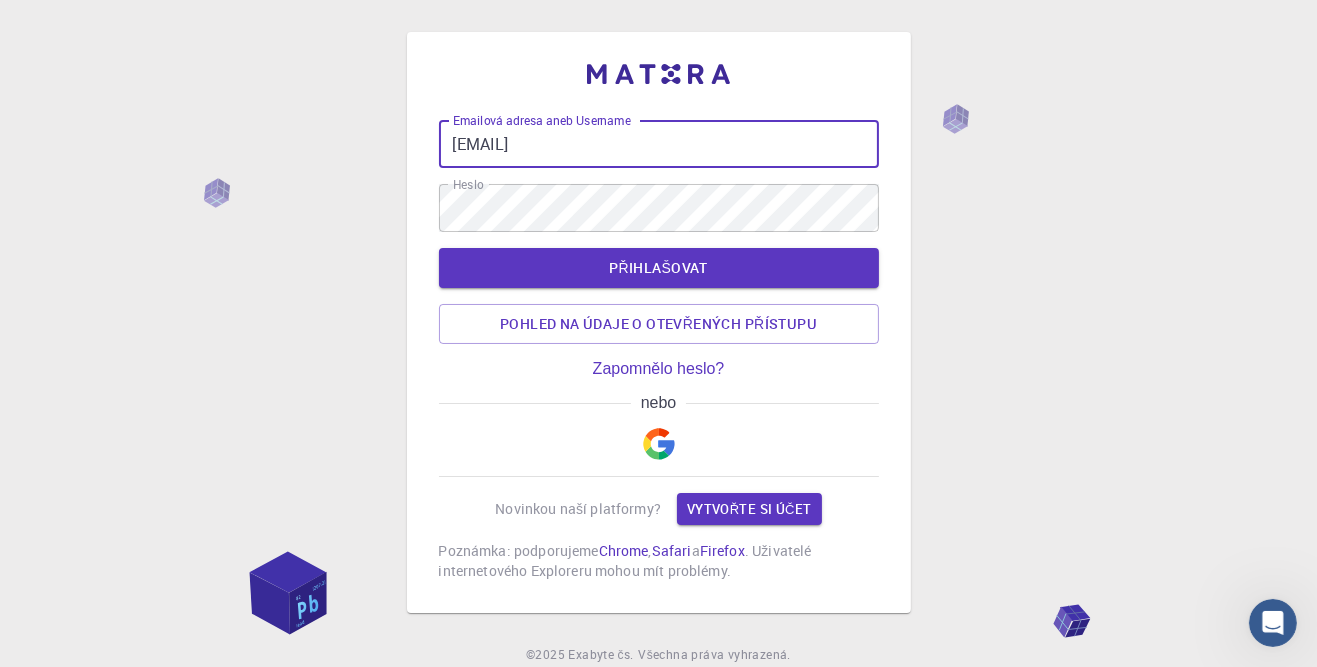 type on "[EMAIL]" 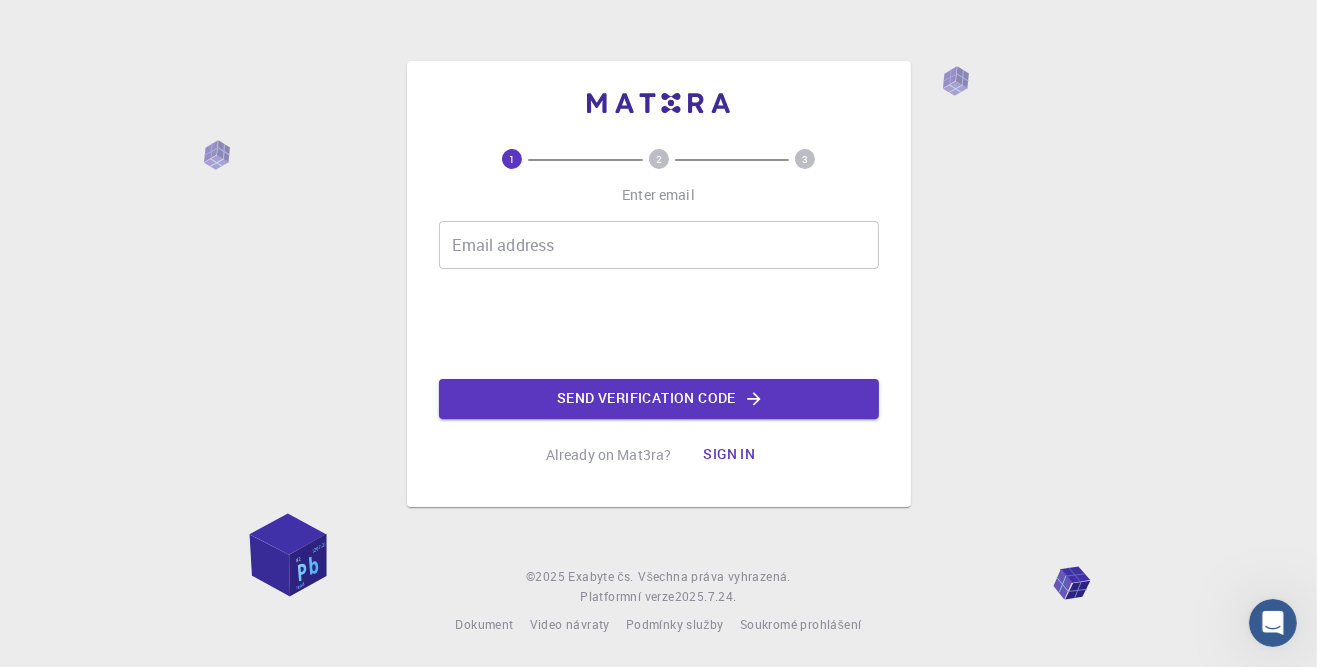 scroll, scrollTop: 84, scrollLeft: 0, axis: vertical 